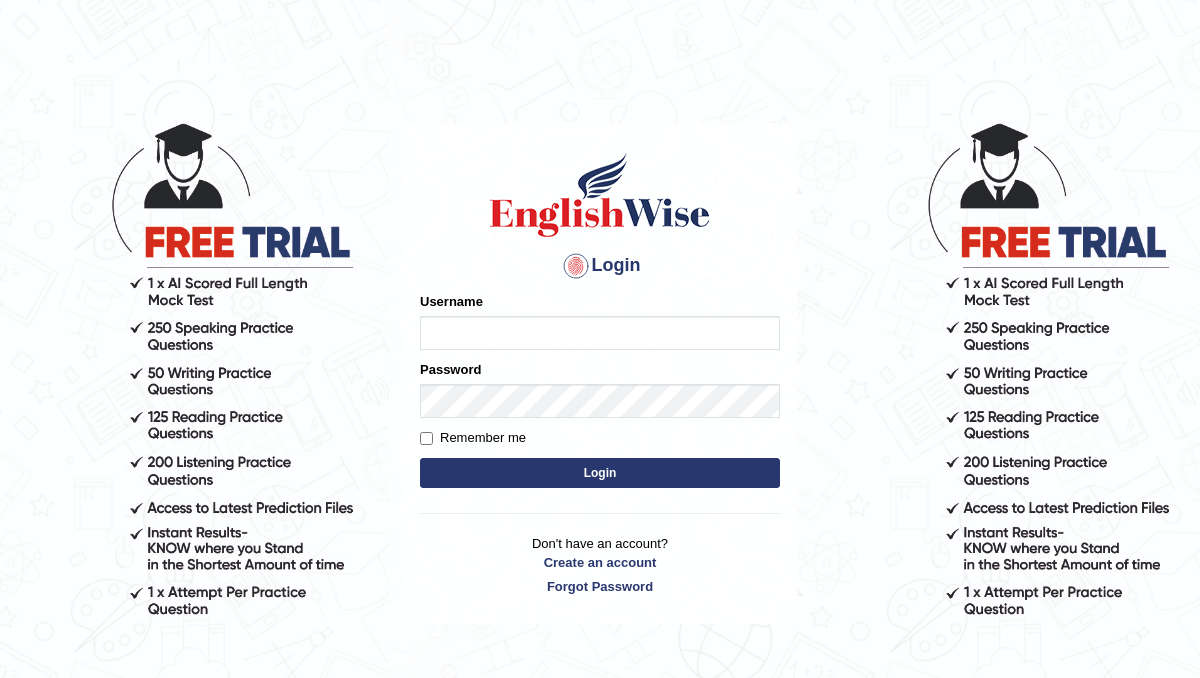 scroll, scrollTop: 0, scrollLeft: 0, axis: both 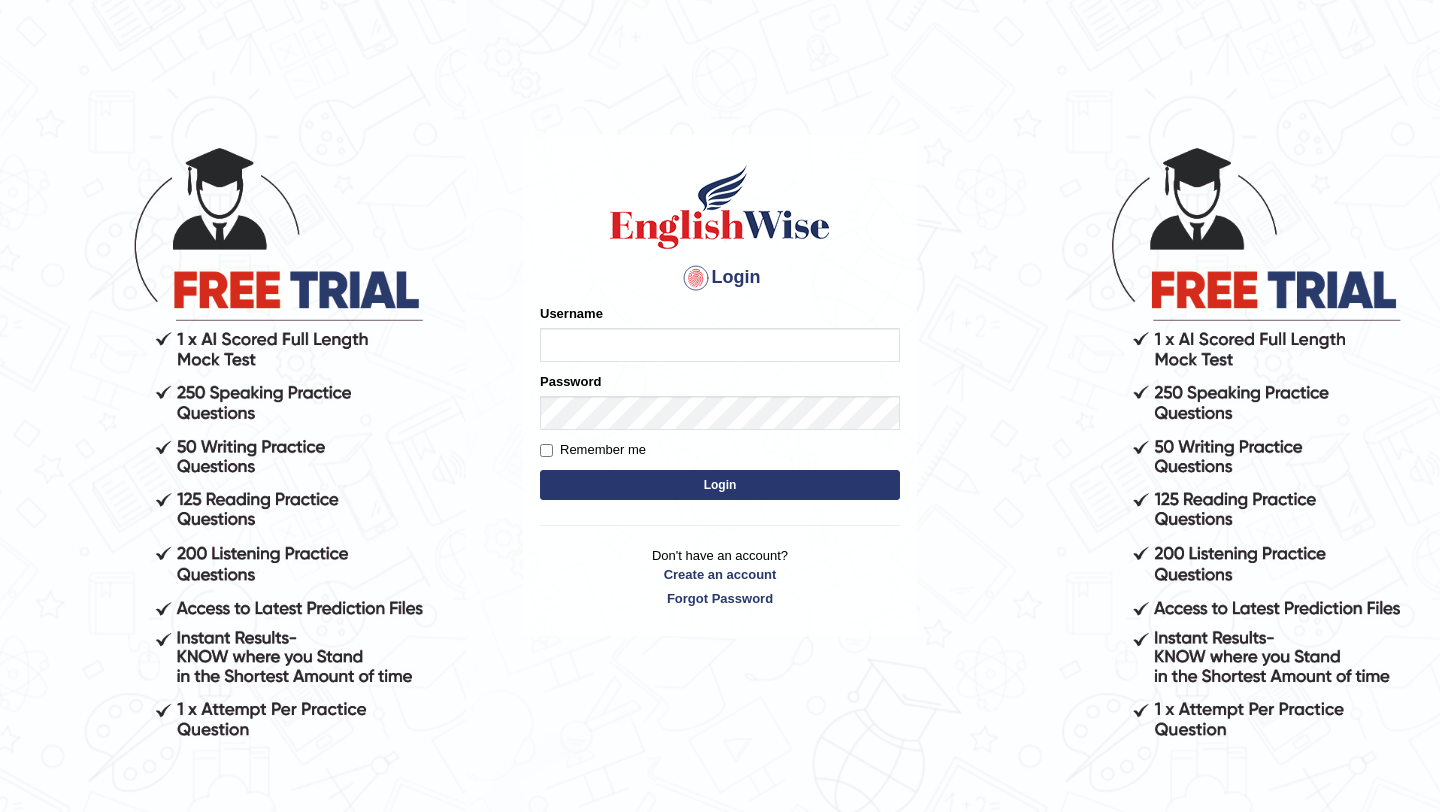 type on "ParulH" 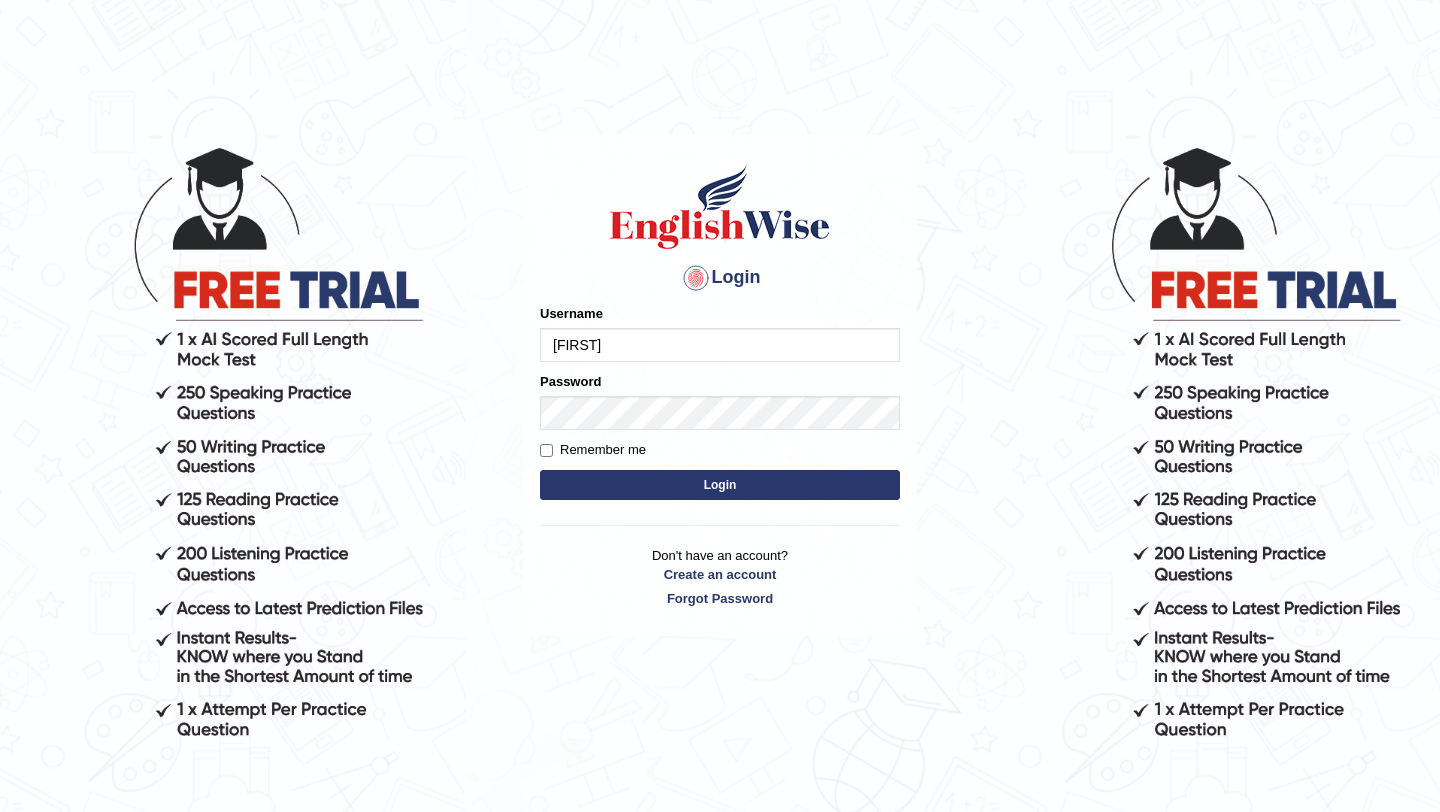 click on "Login" at bounding box center (720, 485) 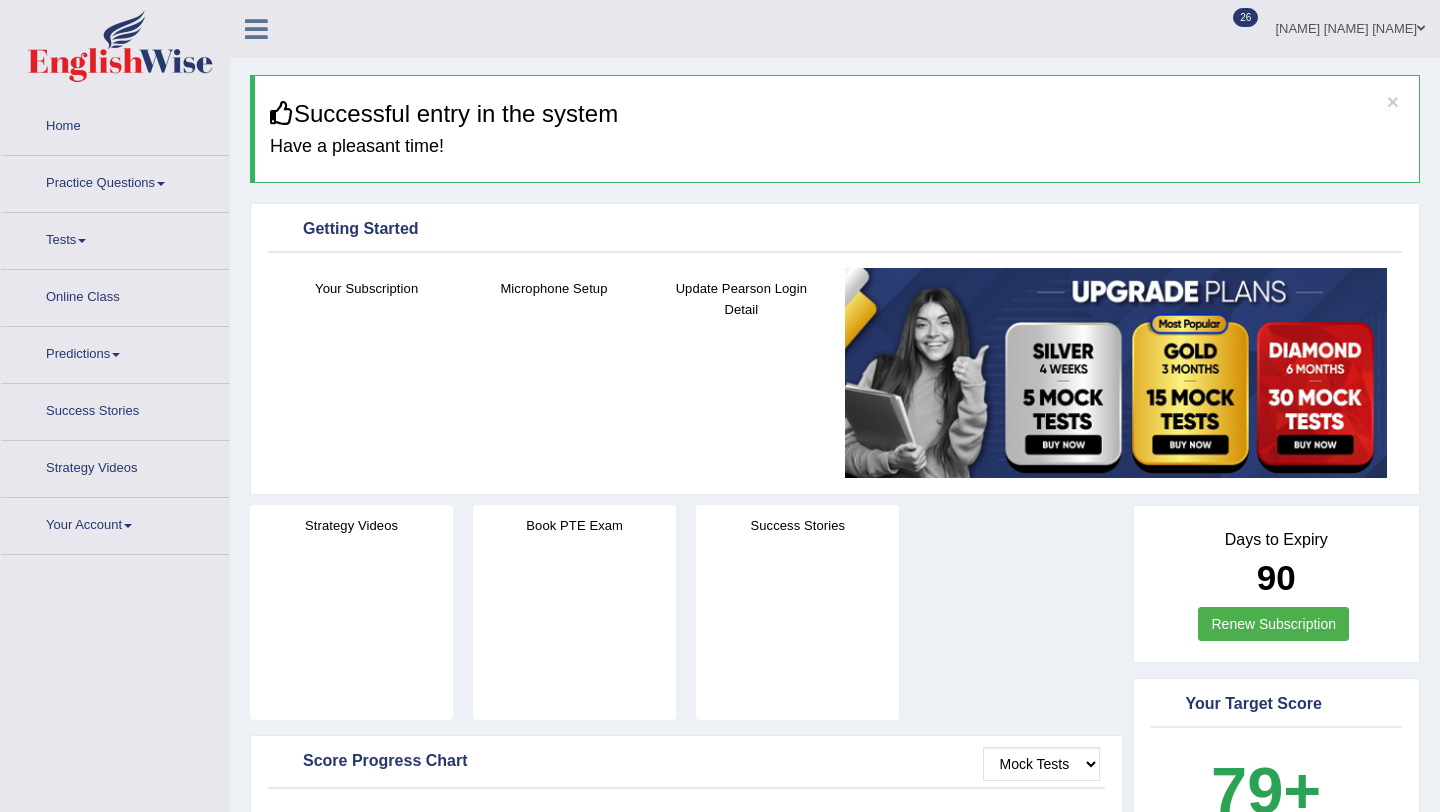 scroll, scrollTop: 0, scrollLeft: 0, axis: both 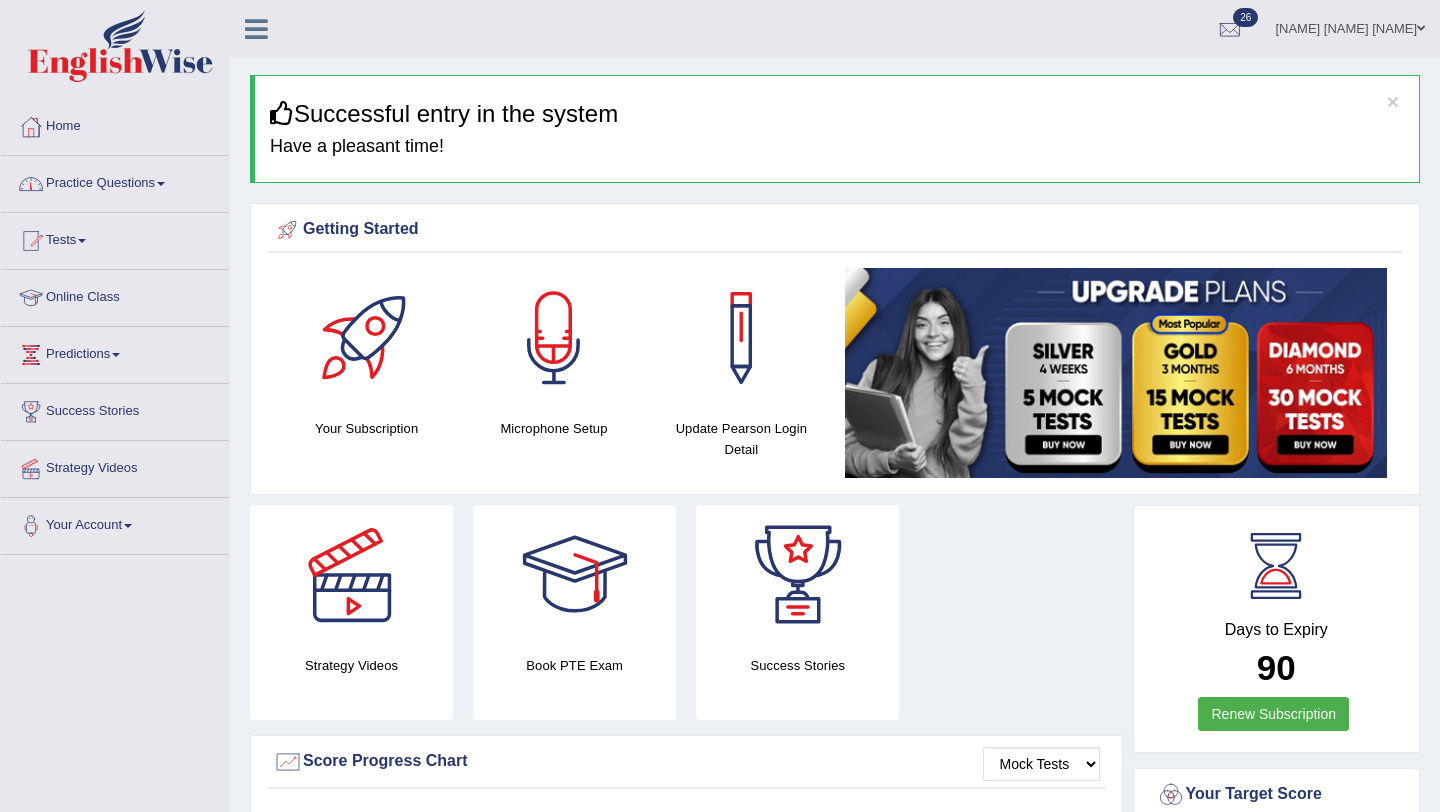 click on "Practice Questions" at bounding box center [115, 181] 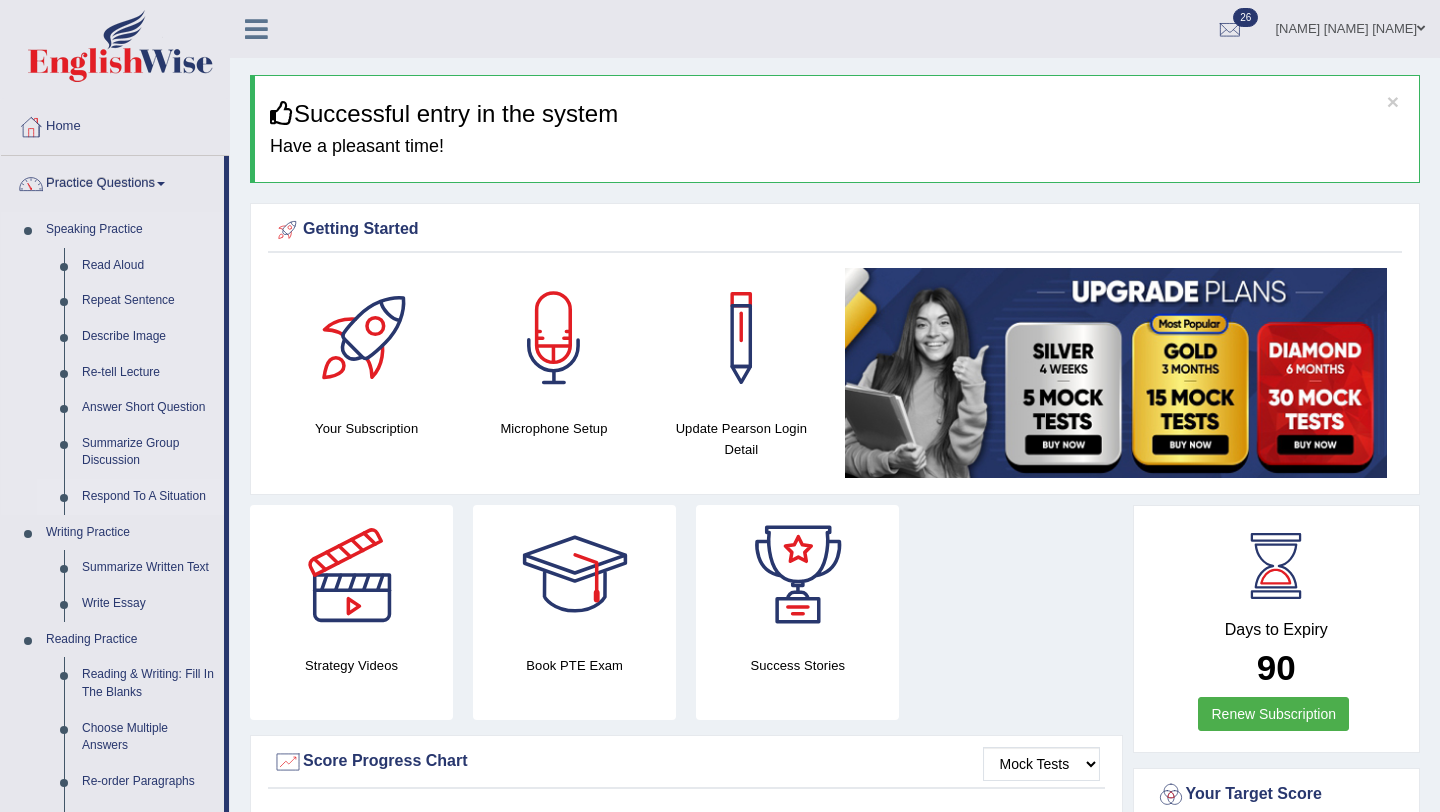 click on "Respond To A Situation" at bounding box center [148, 497] 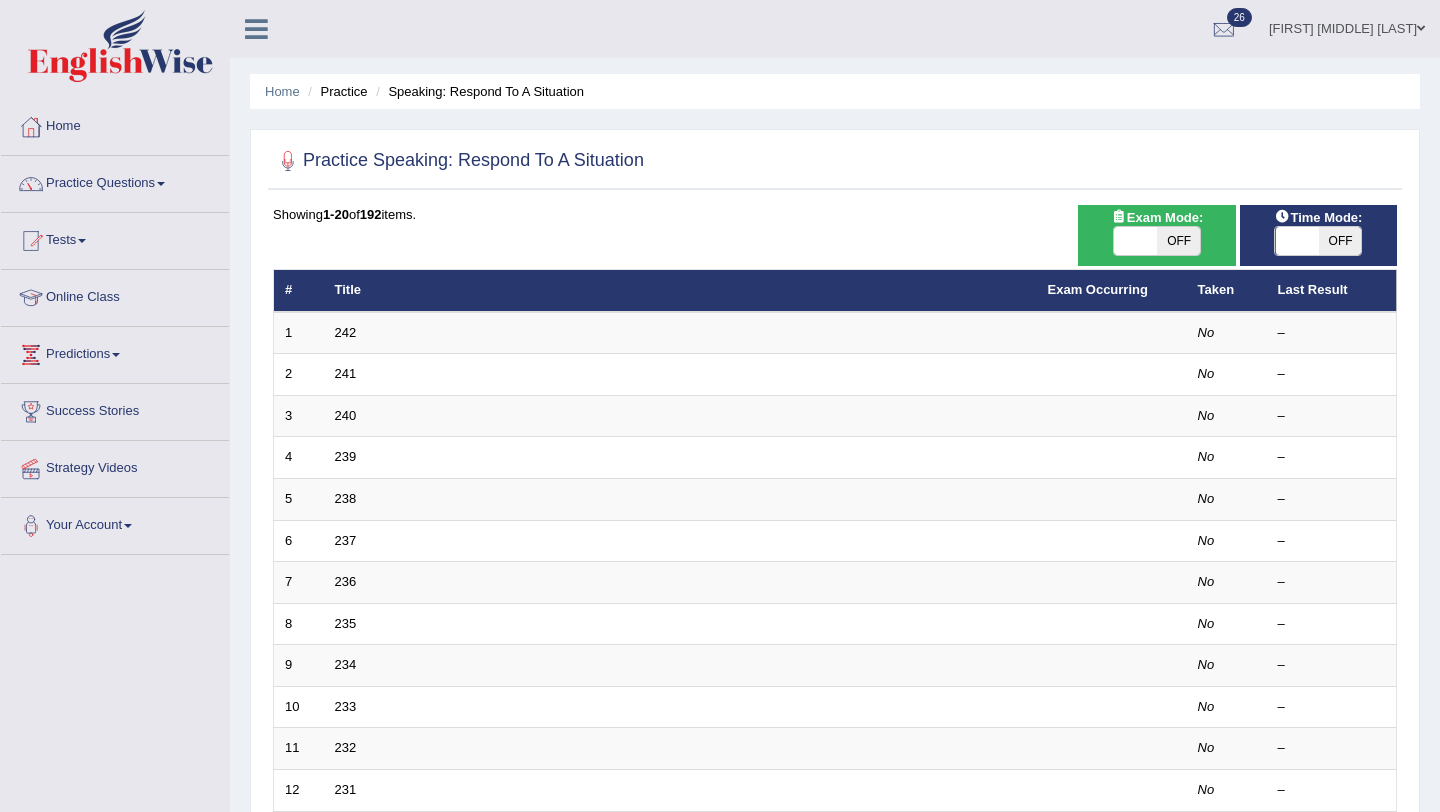 scroll, scrollTop: 0, scrollLeft: 0, axis: both 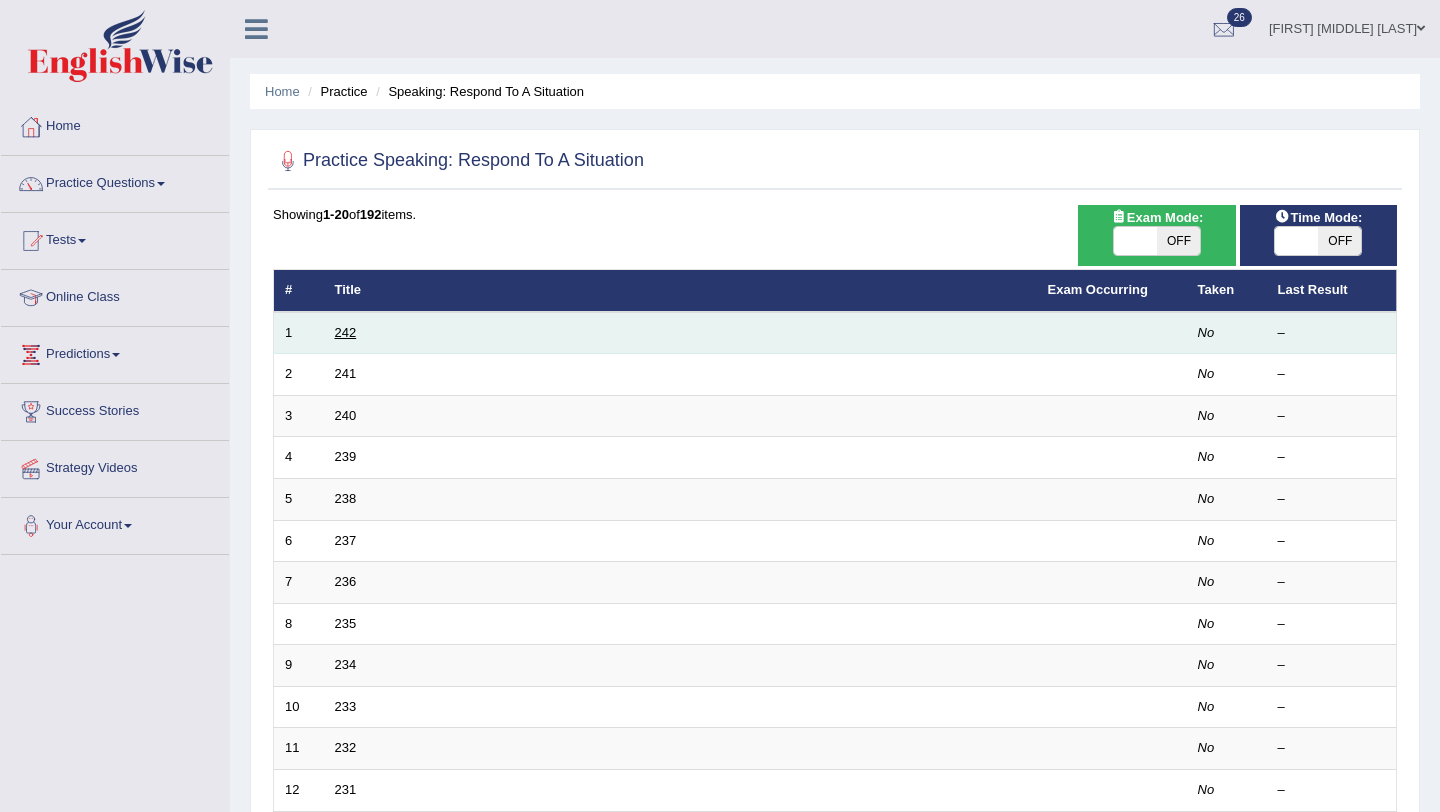 click on "242" at bounding box center (346, 332) 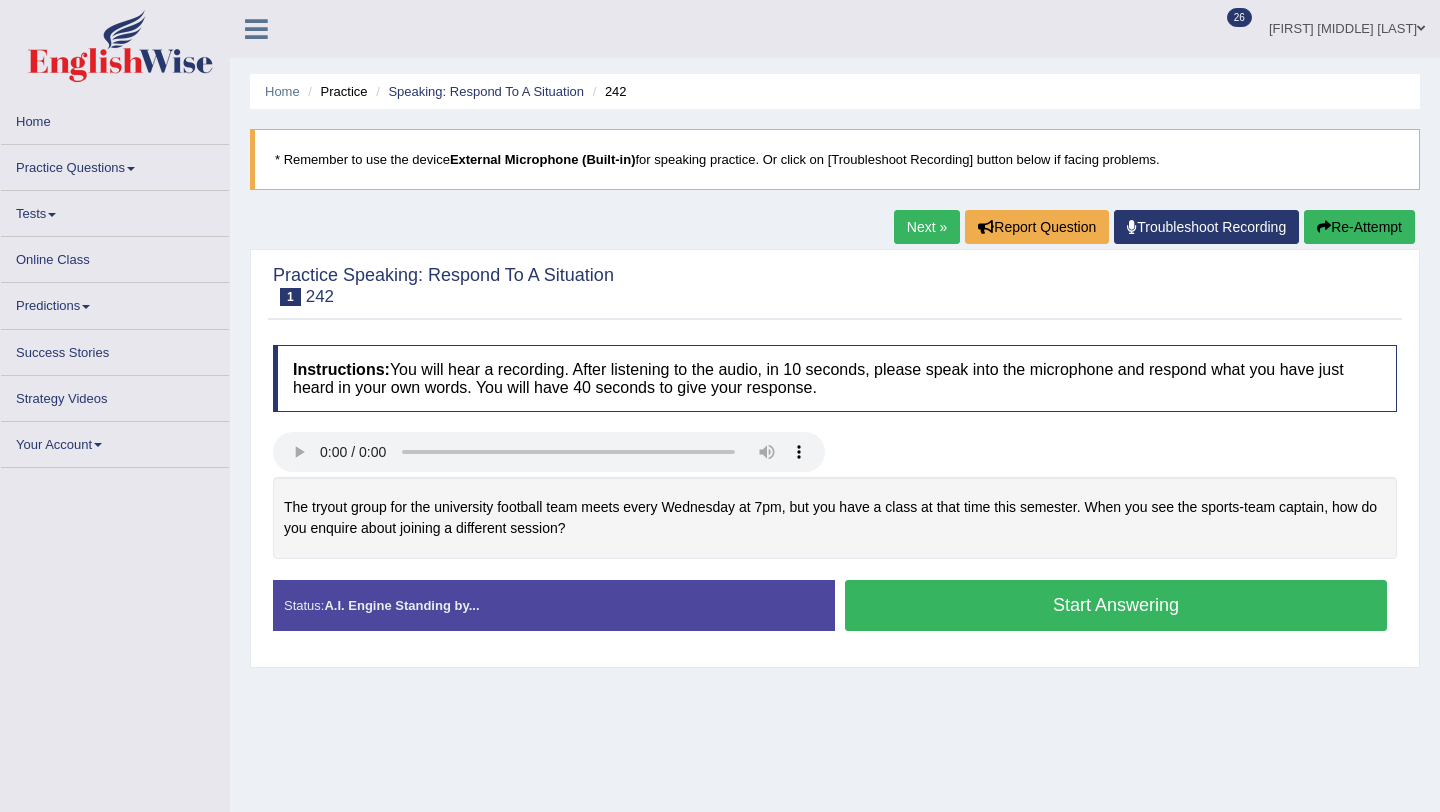 scroll, scrollTop: 0, scrollLeft: 0, axis: both 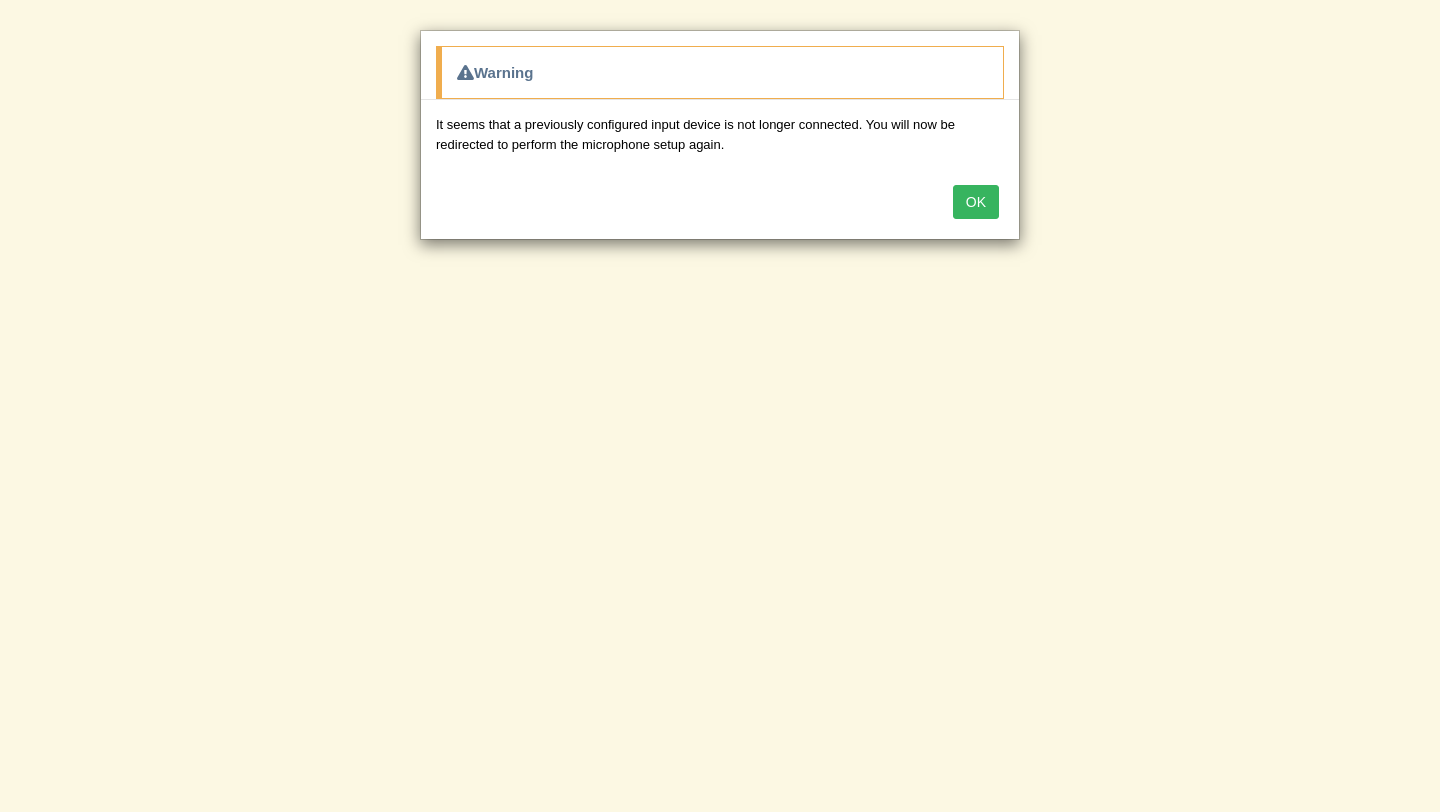 click on "OK" at bounding box center [976, 202] 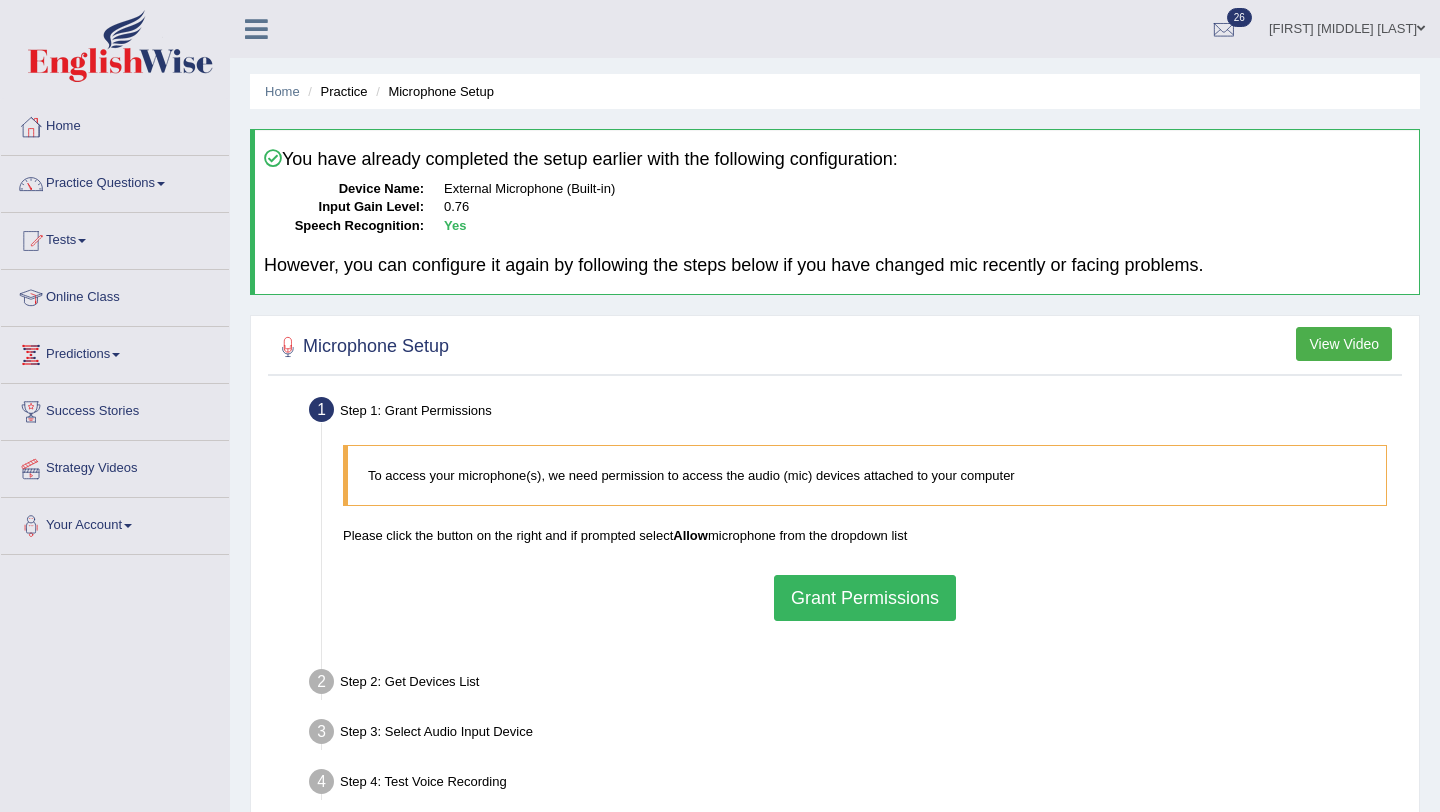 scroll, scrollTop: 0, scrollLeft: 0, axis: both 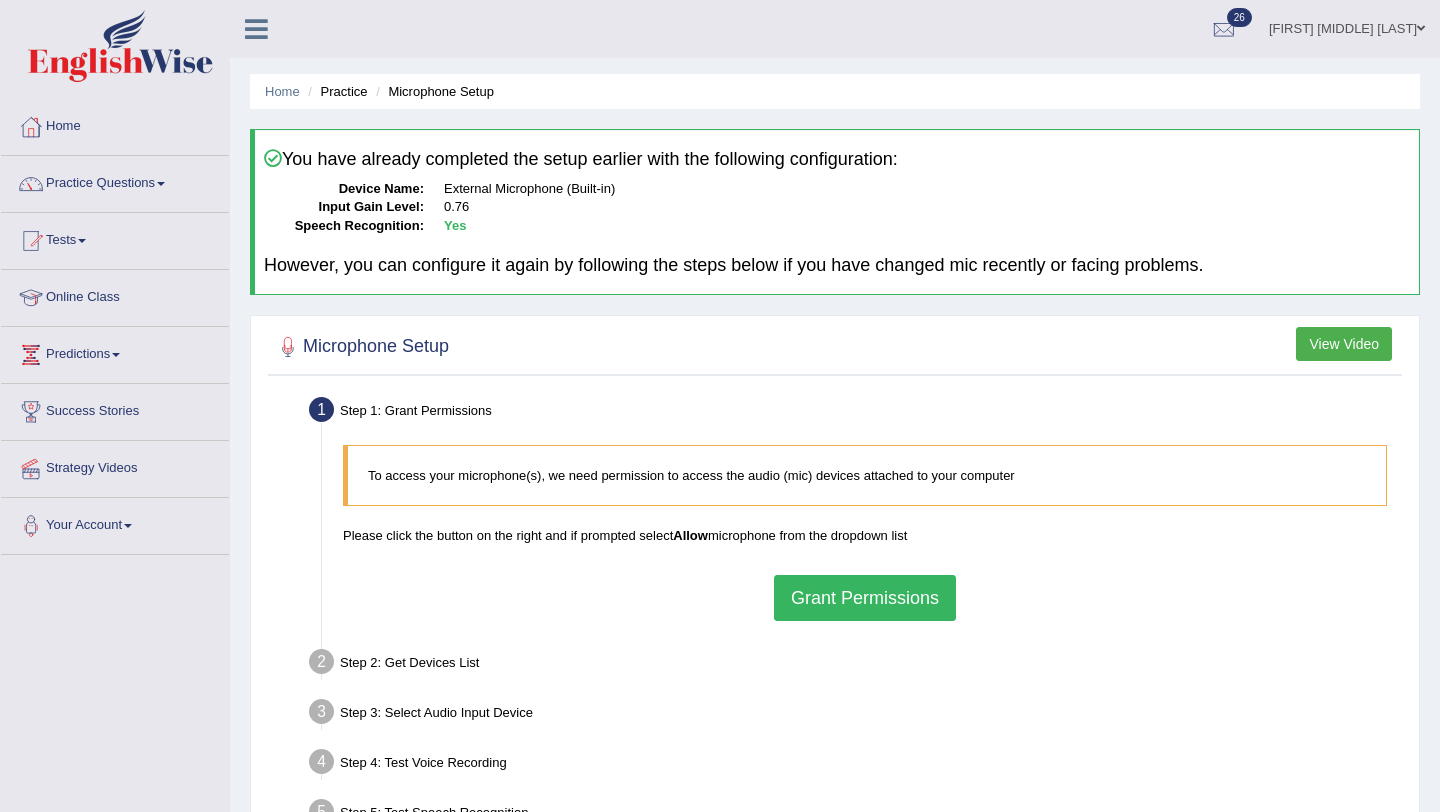 click on "Grant Permissions" at bounding box center (865, 598) 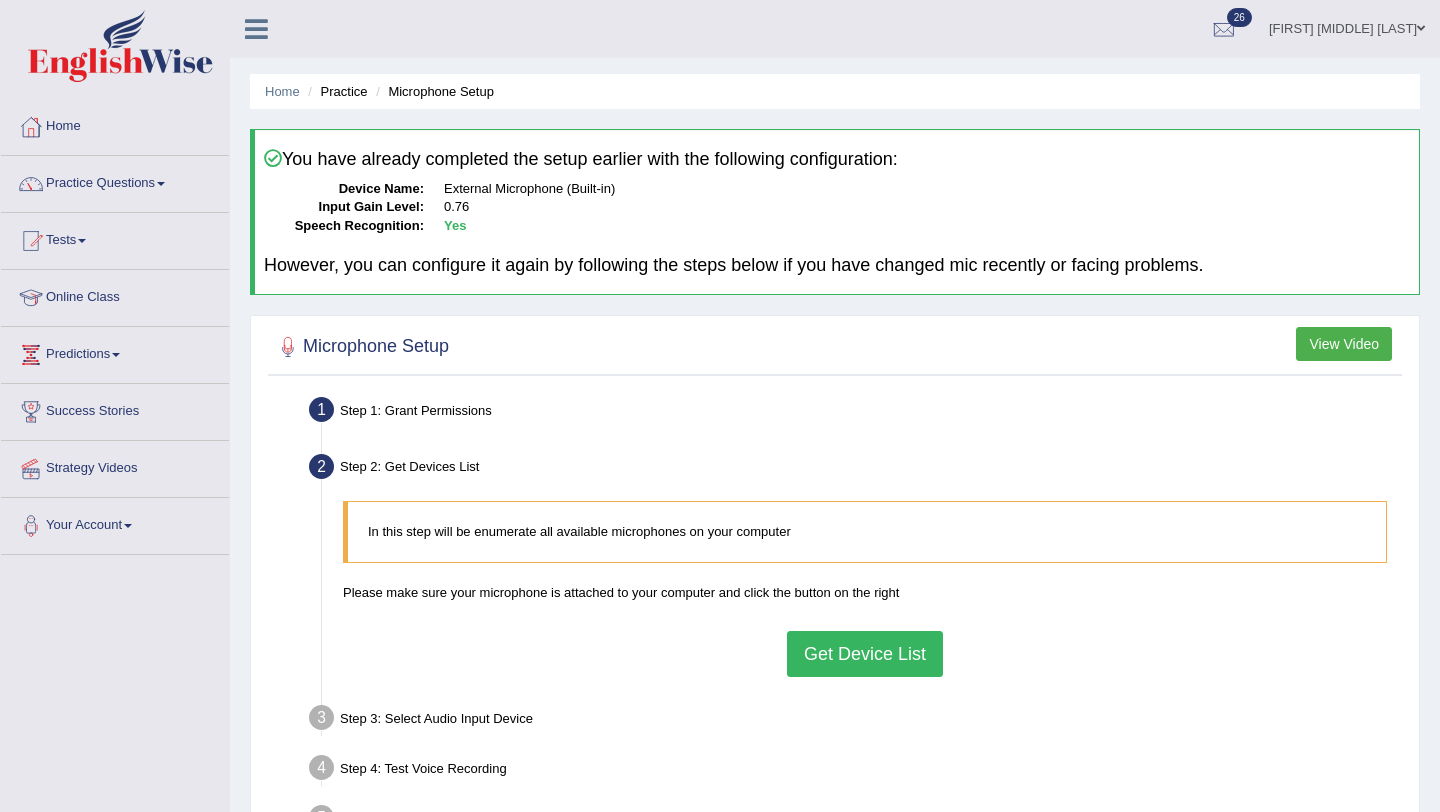 click on "Get Device List" at bounding box center [865, 654] 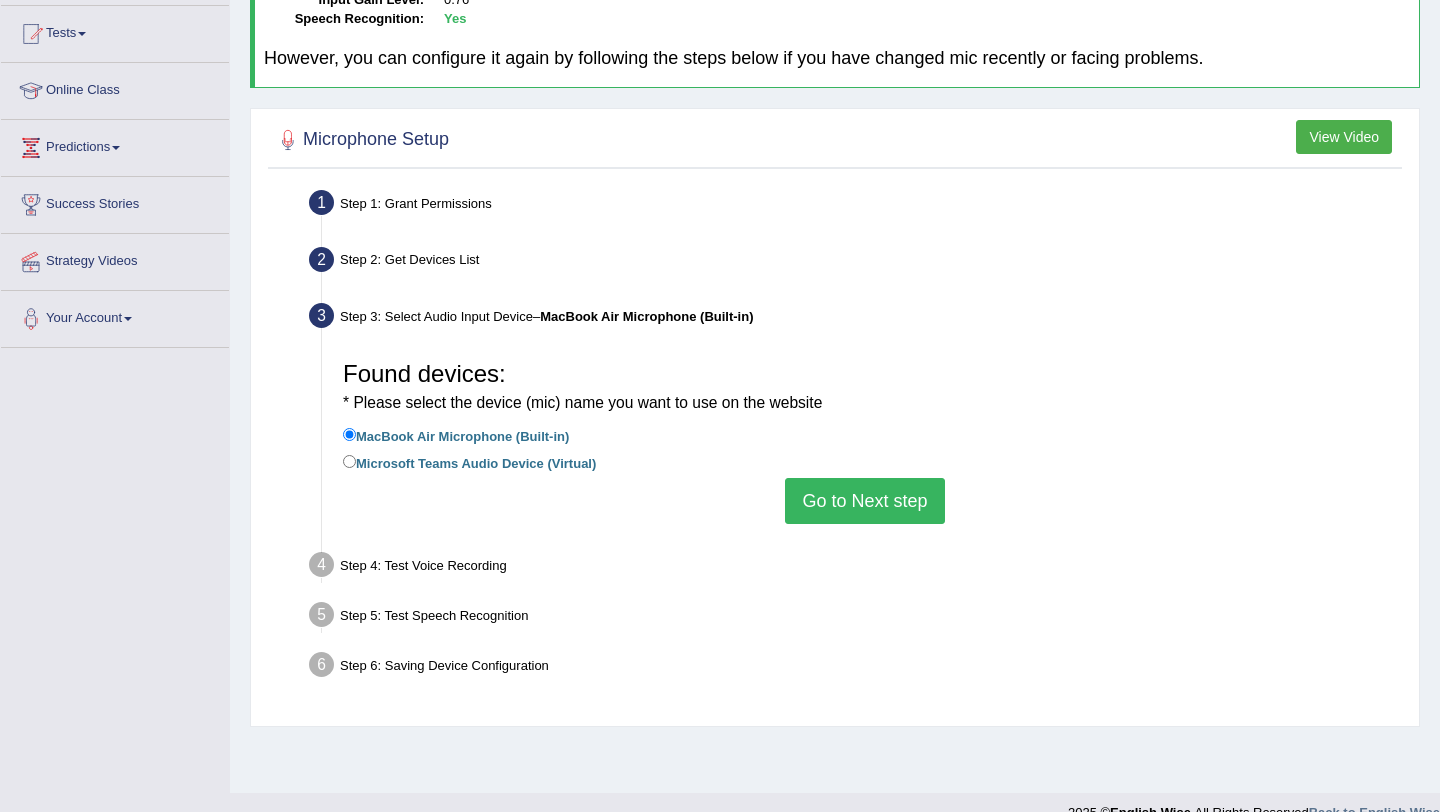 scroll, scrollTop: 220, scrollLeft: 0, axis: vertical 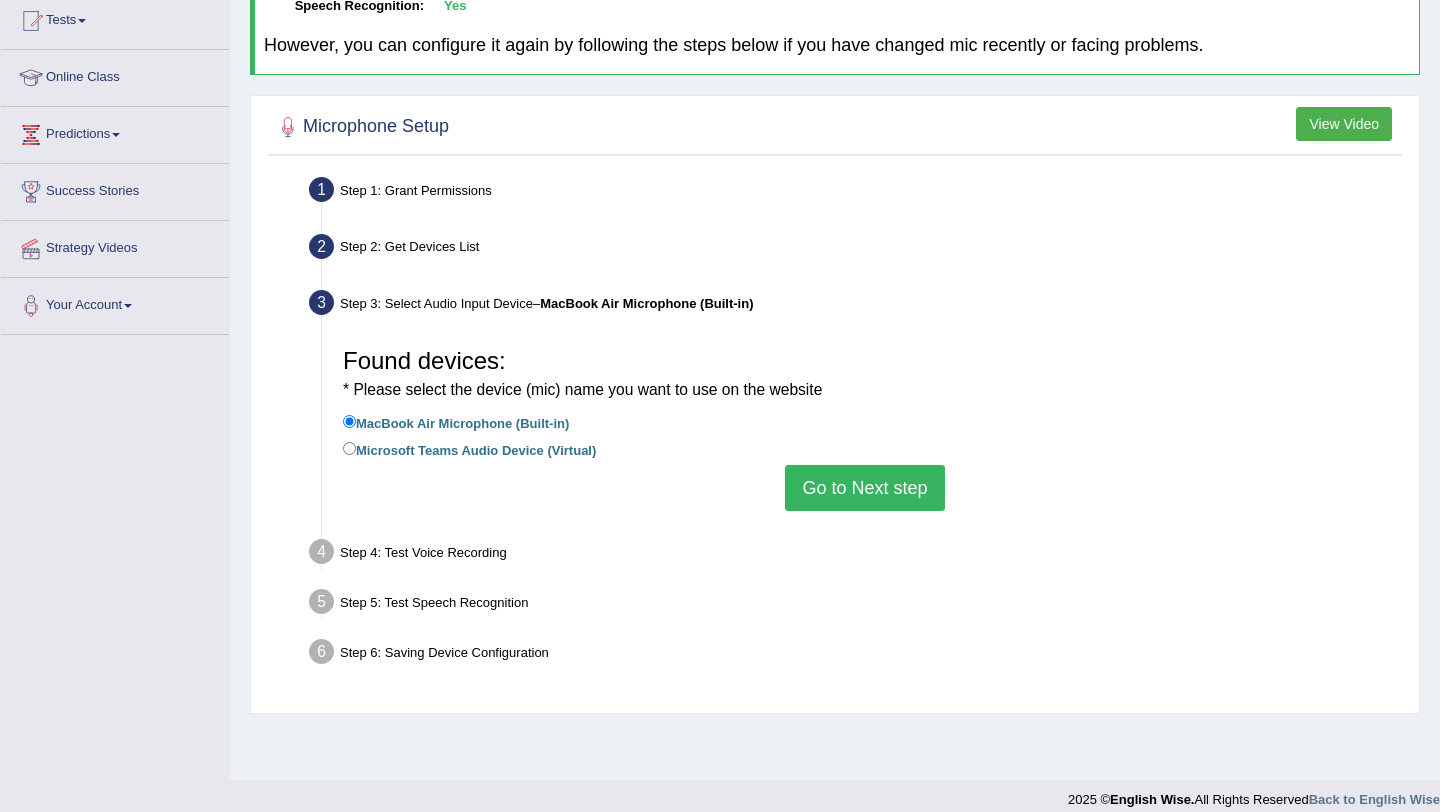 click on "Go to Next step" at bounding box center (864, 488) 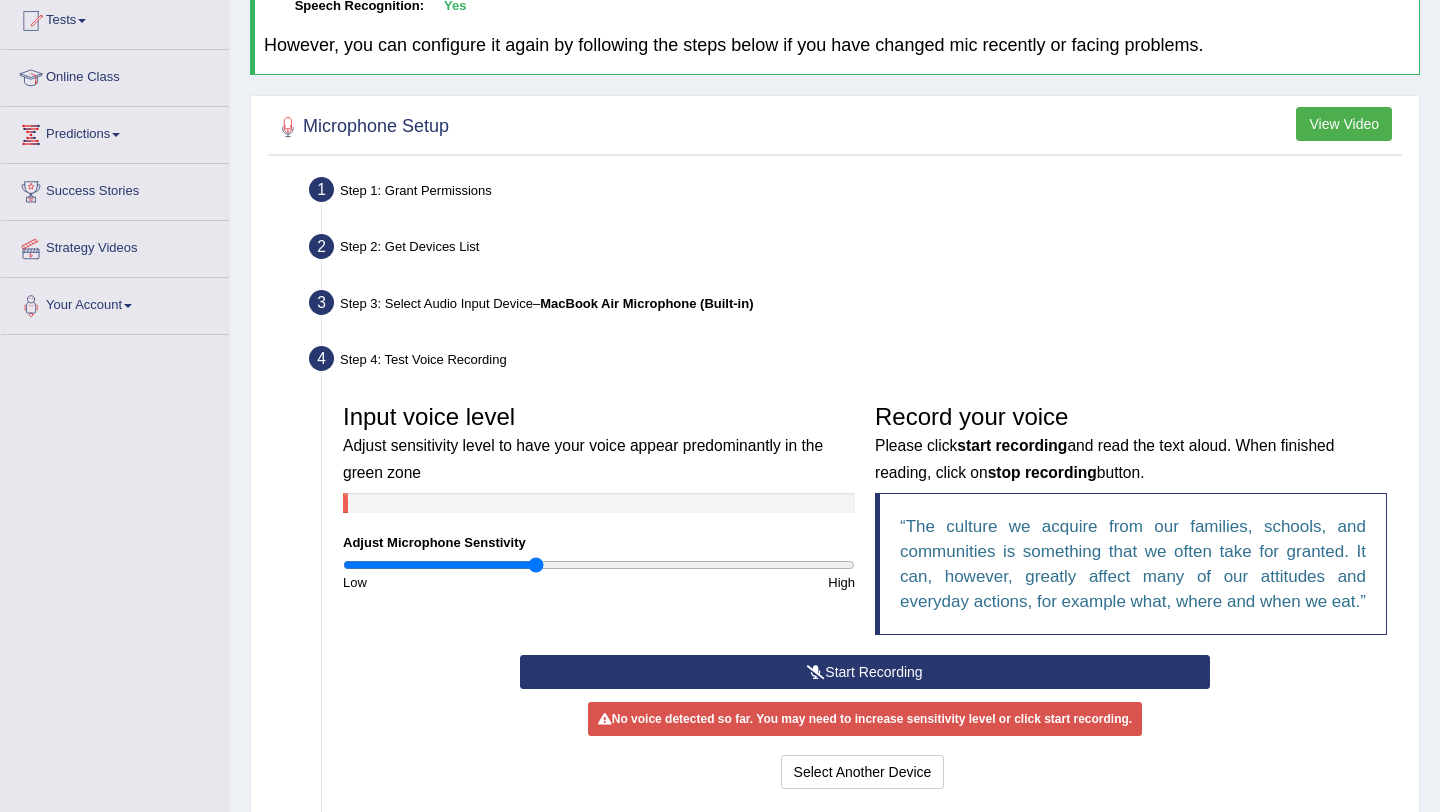 click on "Start Recording" at bounding box center (864, 672) 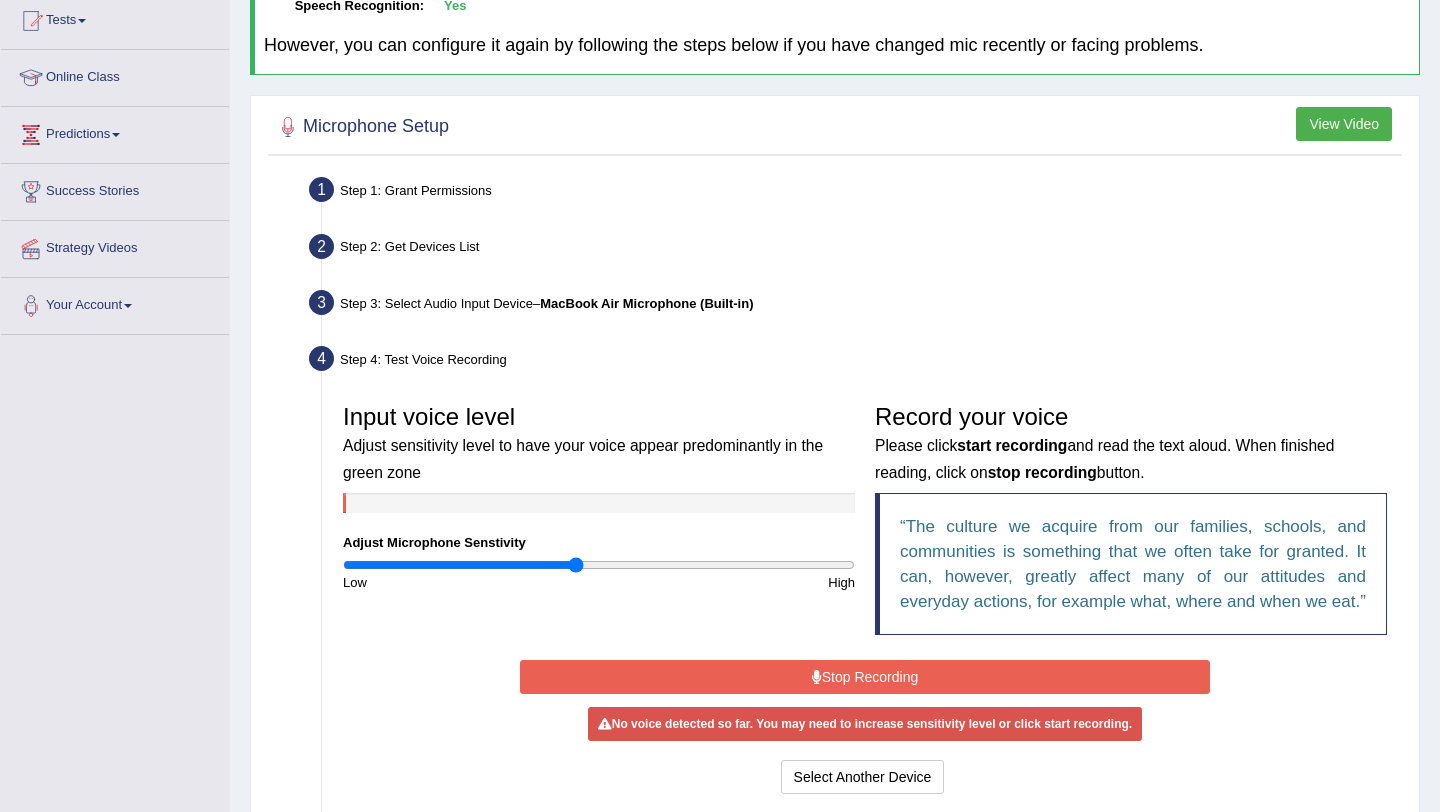 drag, startPoint x: 530, startPoint y: 564, endPoint x: 575, endPoint y: 566, distance: 45.044422 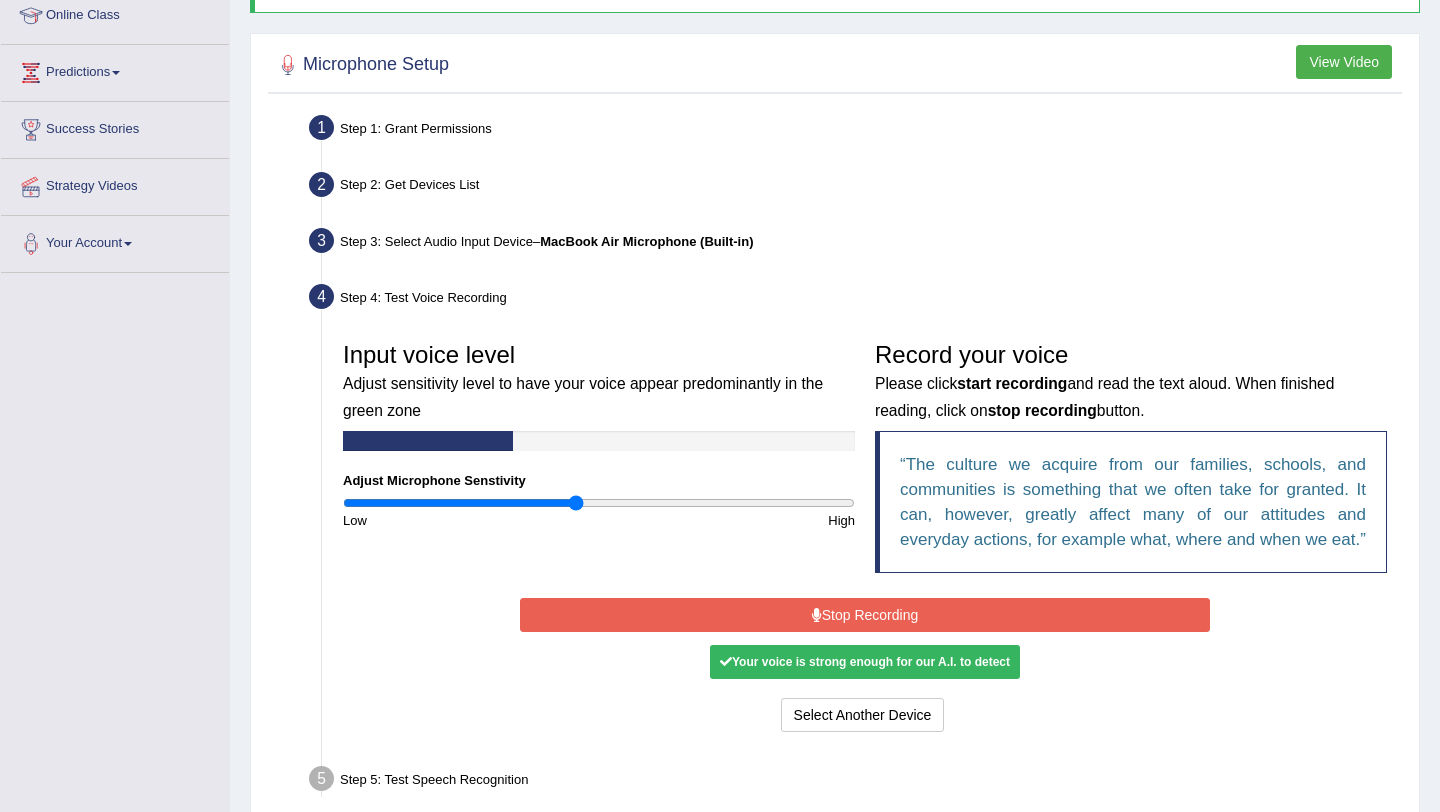 scroll, scrollTop: 283, scrollLeft: 0, axis: vertical 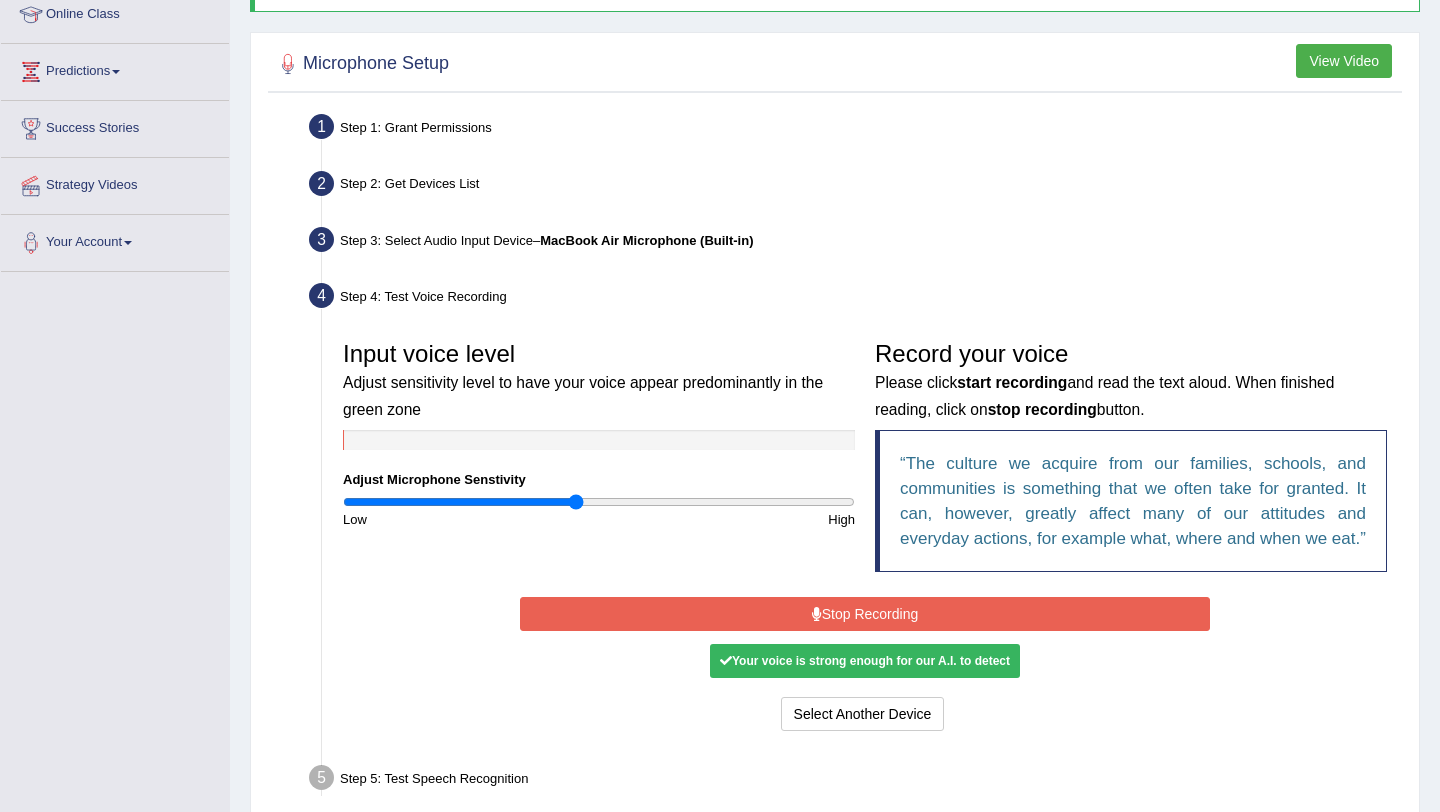 click on "Stop Recording" at bounding box center (864, 614) 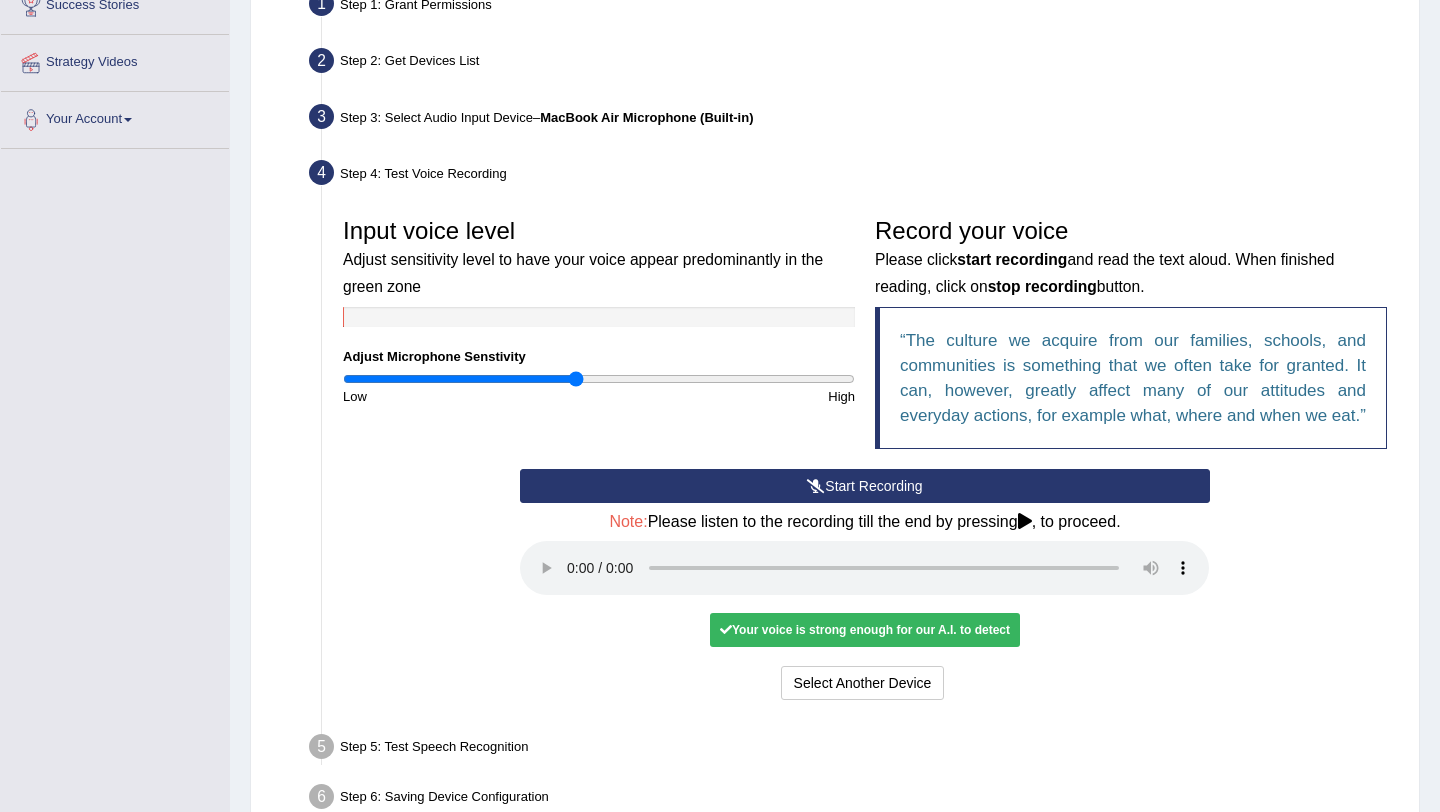 scroll, scrollTop: 423, scrollLeft: 0, axis: vertical 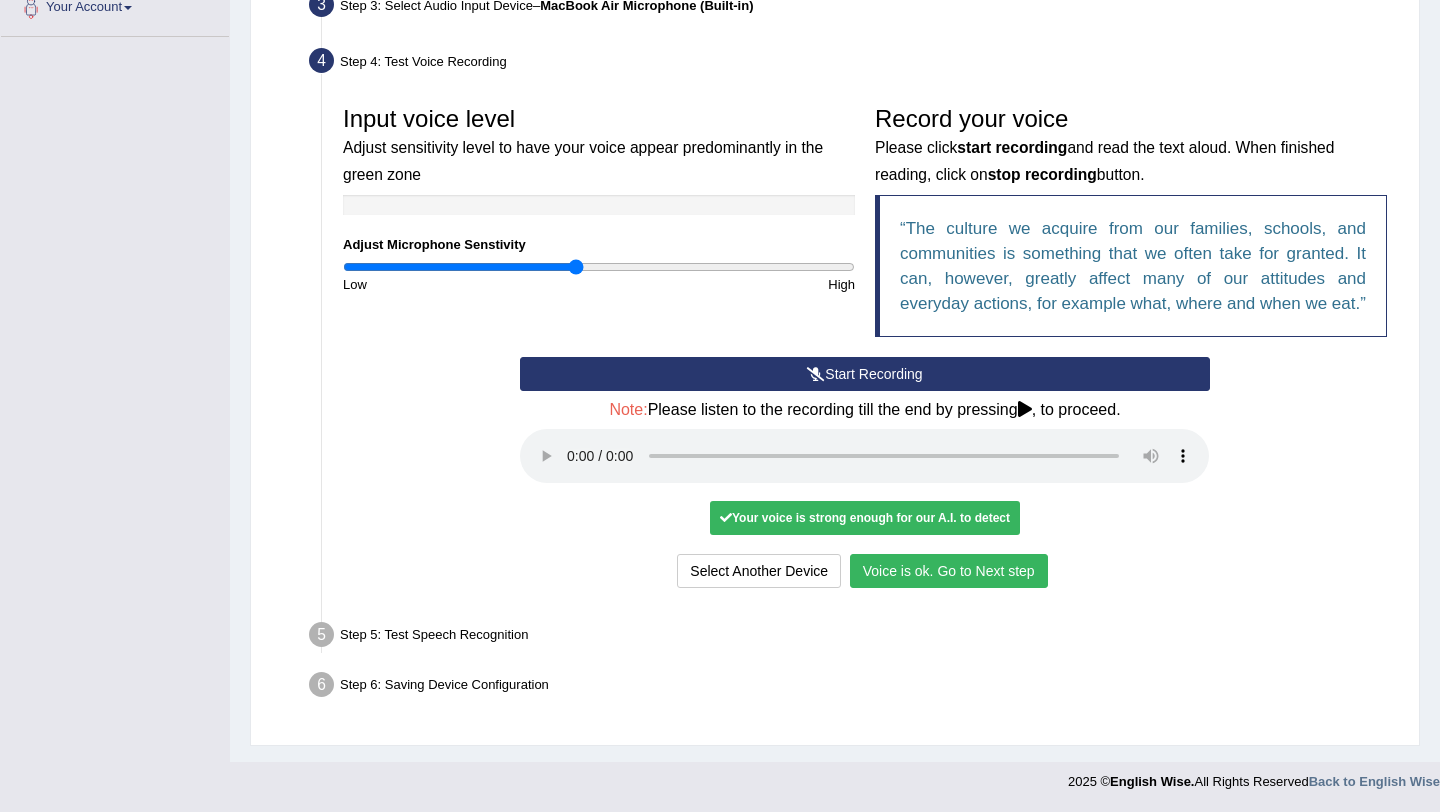 click on "Voice is ok. Go to Next step" at bounding box center [949, 571] 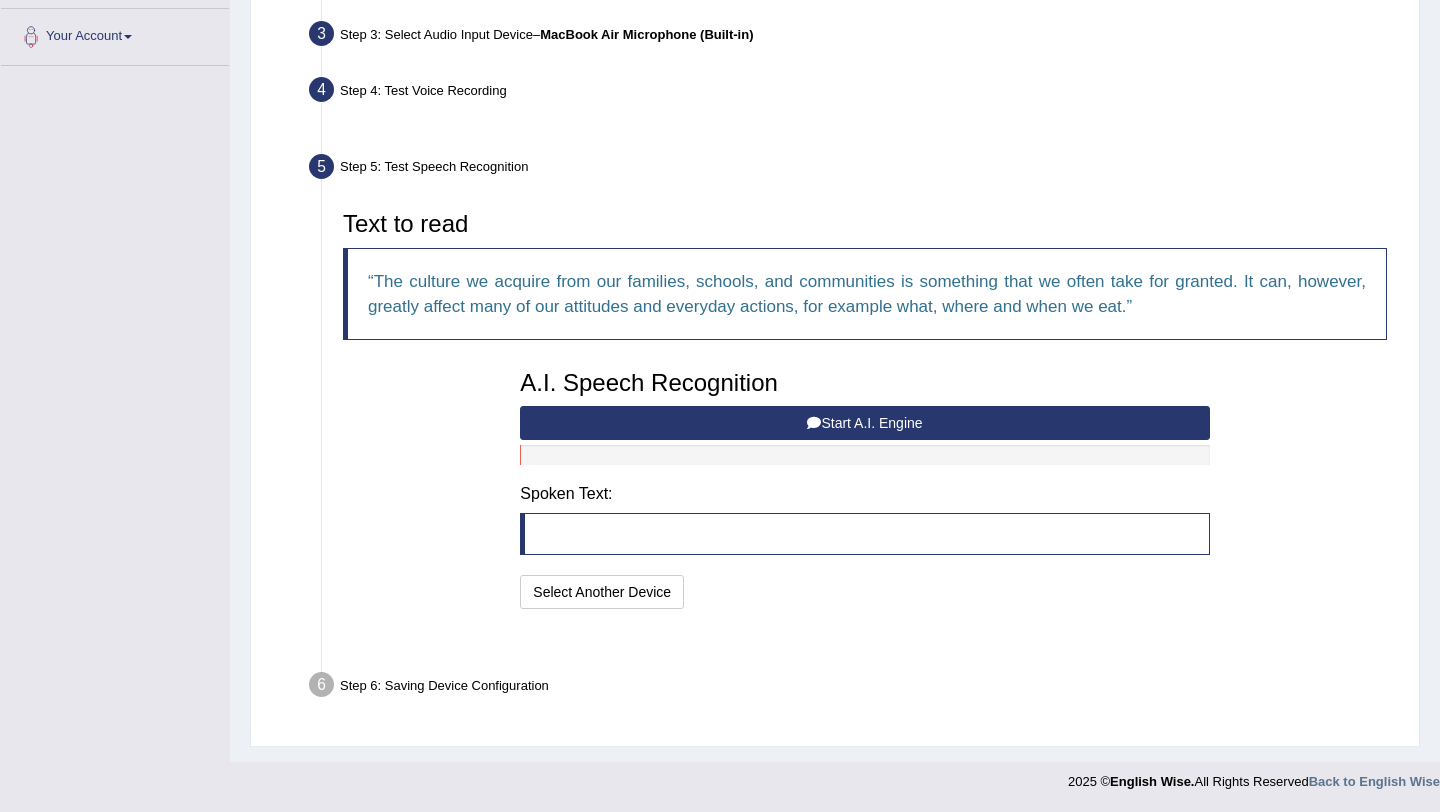 scroll, scrollTop: 438, scrollLeft: 0, axis: vertical 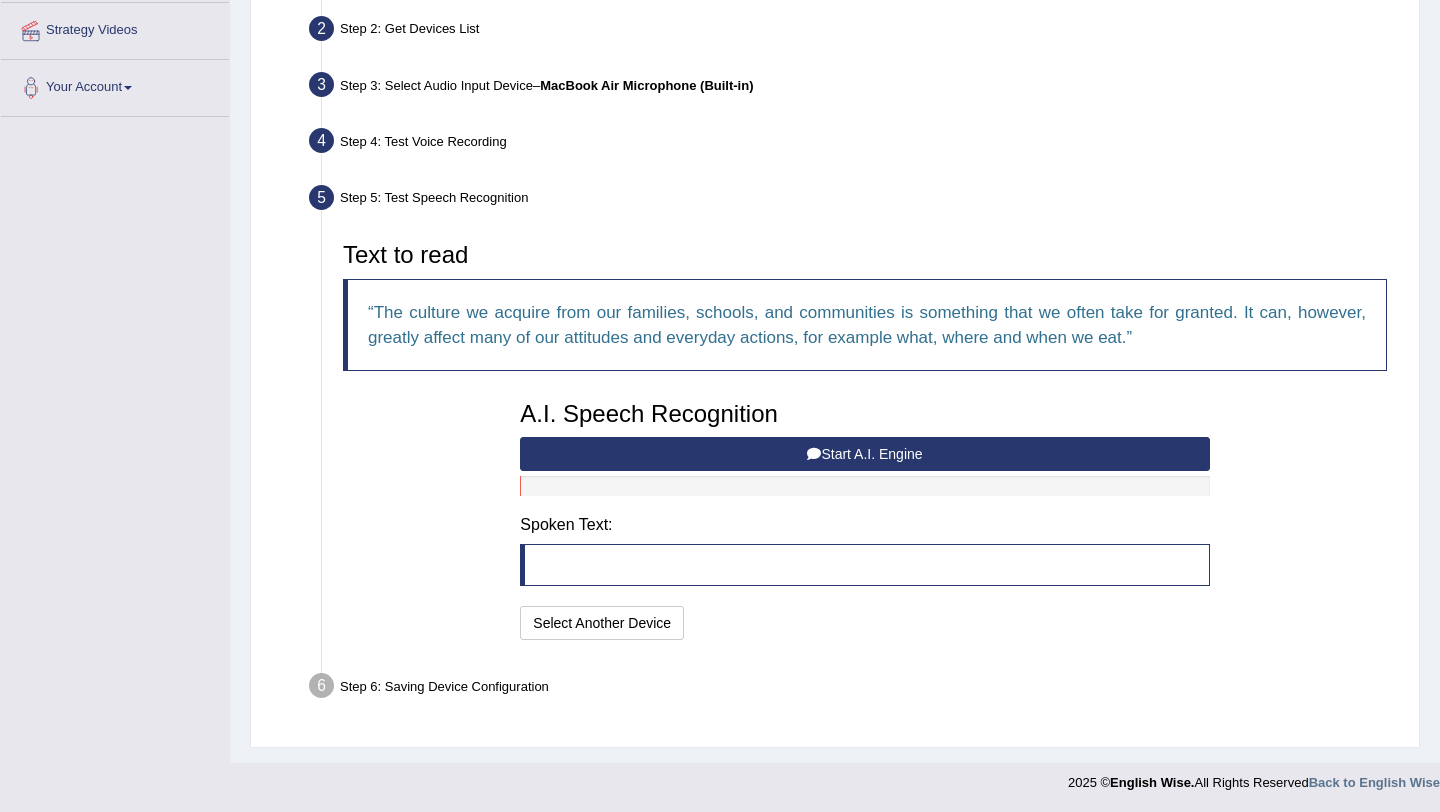 click on "Start A.I. Engine" at bounding box center (864, 454) 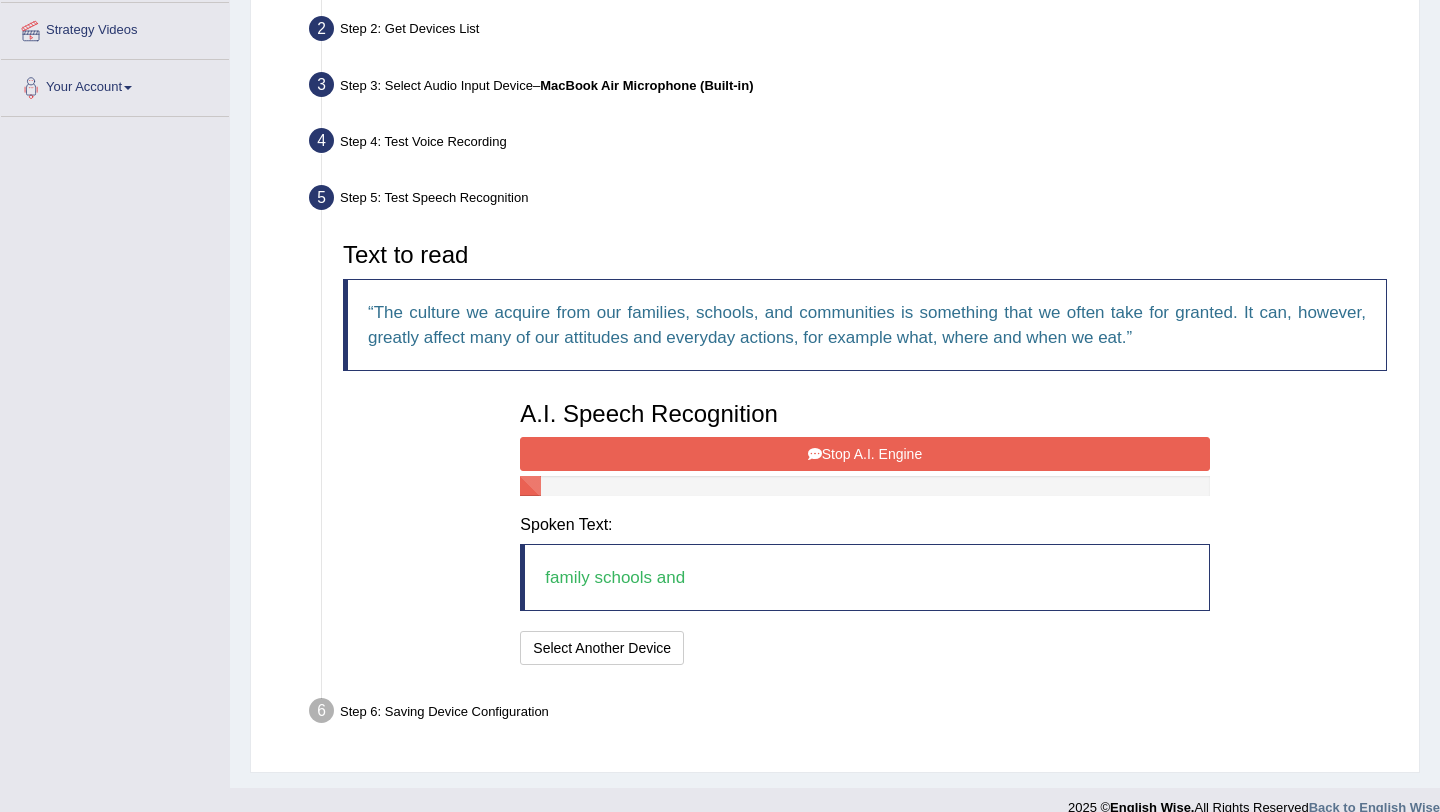 click on "Stop A.I. Engine" at bounding box center [864, 454] 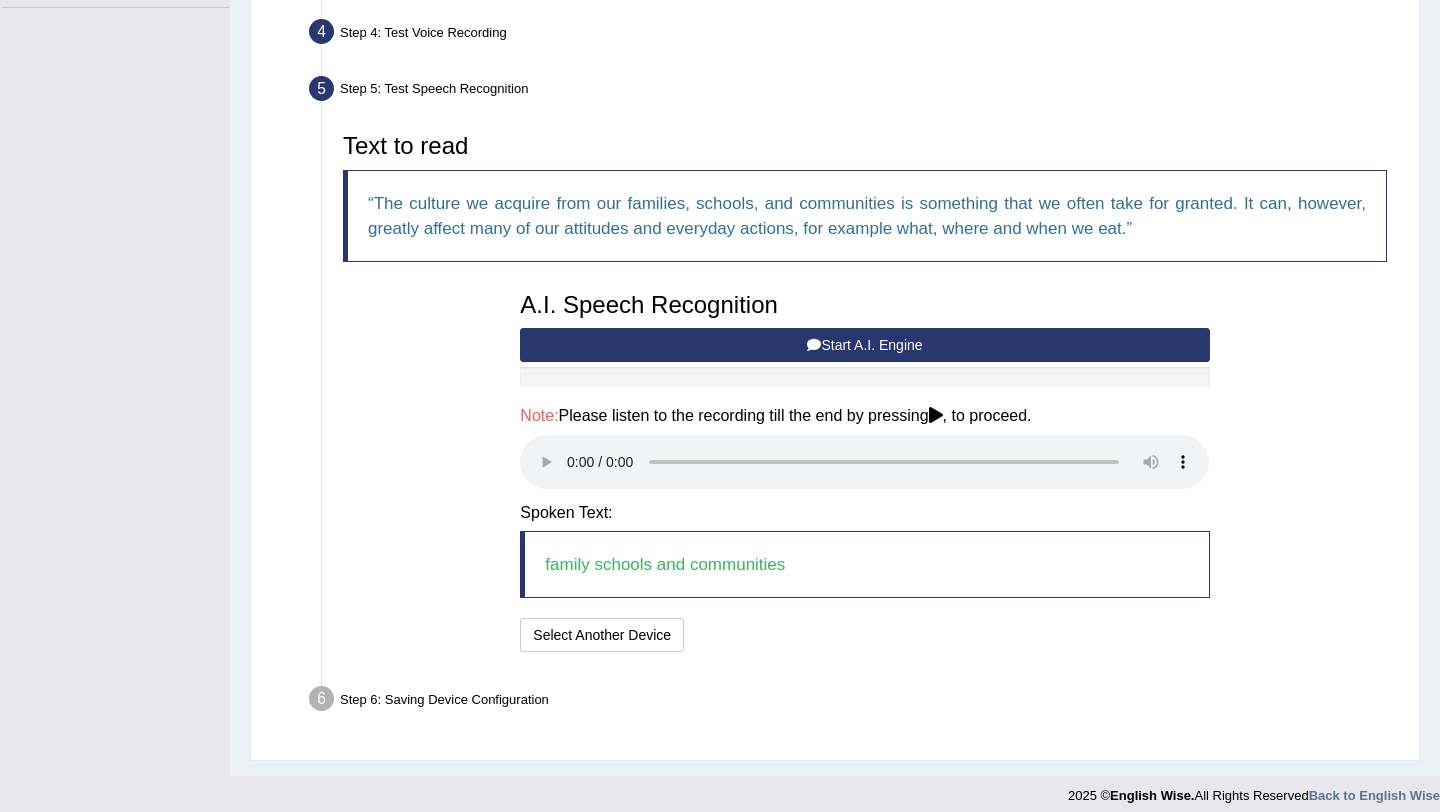 scroll, scrollTop: 560, scrollLeft: 0, axis: vertical 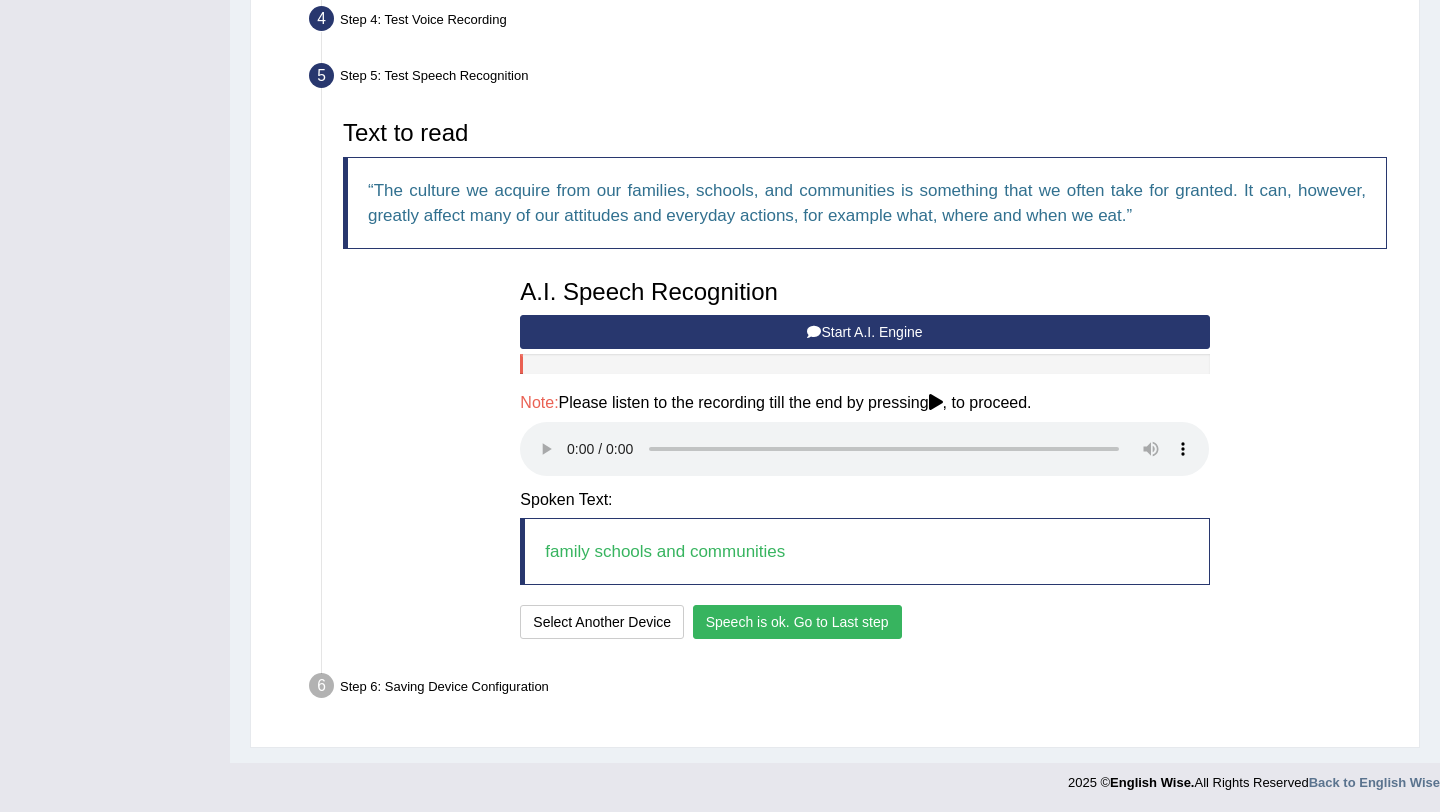 click on "Speech is ok. Go to Last step" at bounding box center (797, 622) 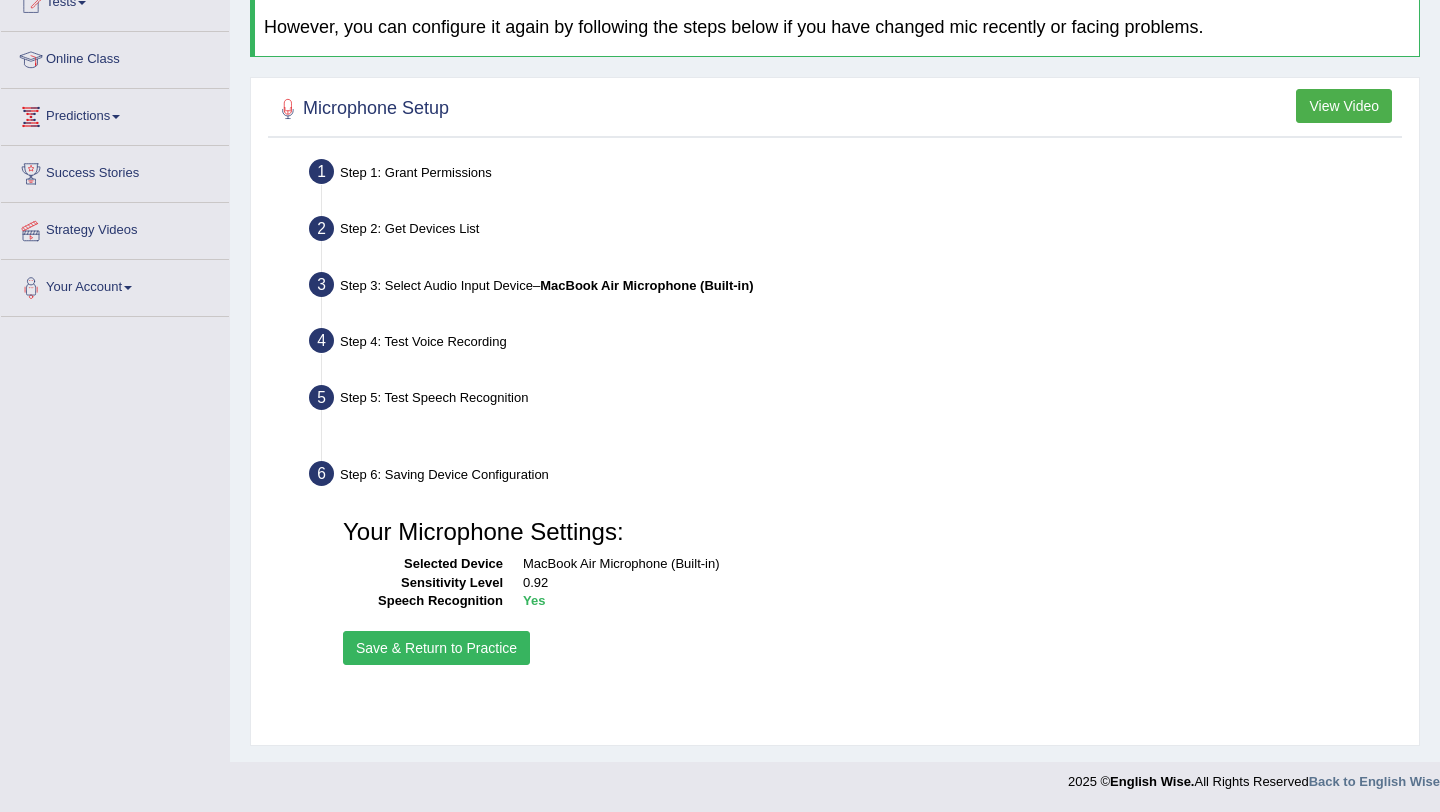 scroll, scrollTop: 238, scrollLeft: 0, axis: vertical 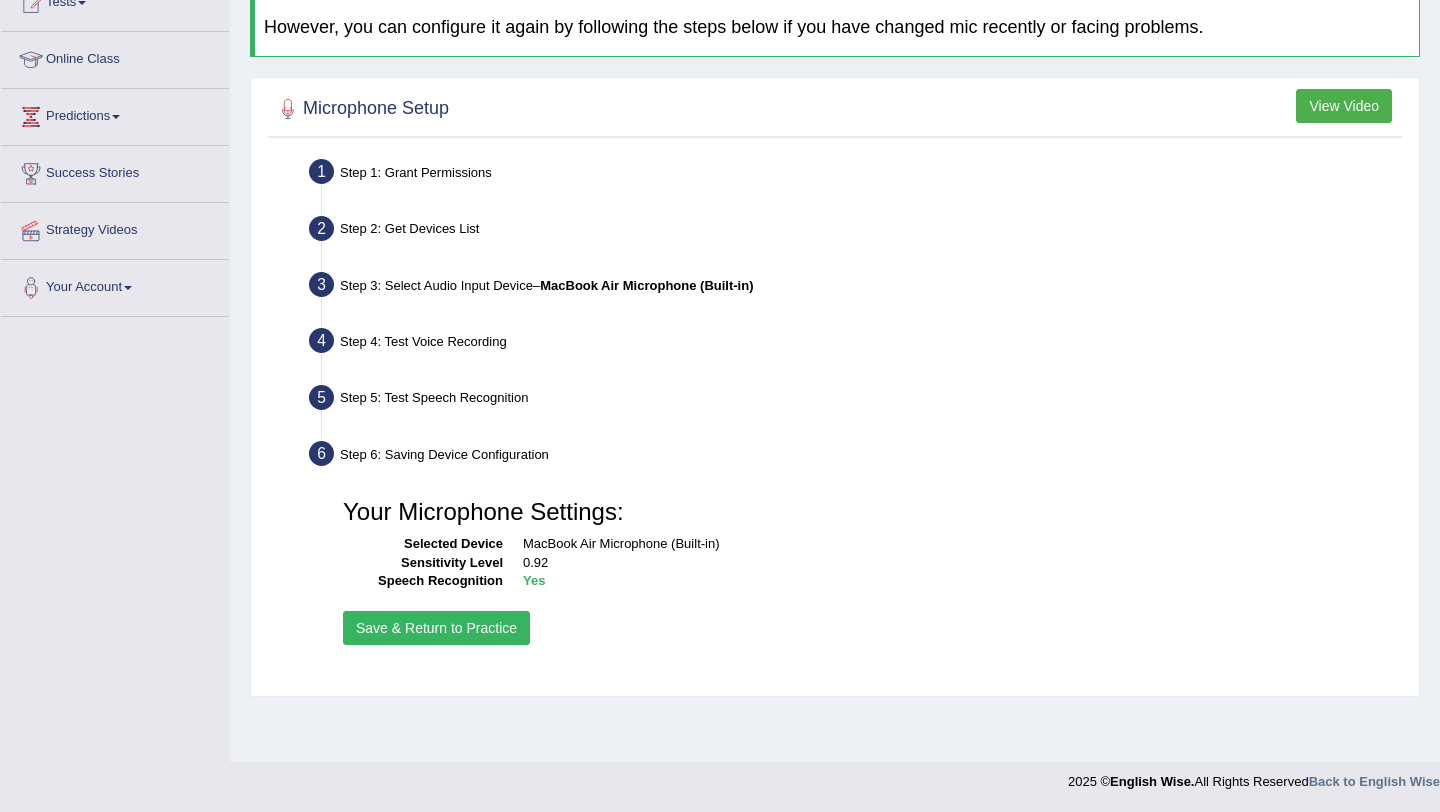 click on "Save & Return to Practice" at bounding box center (436, 628) 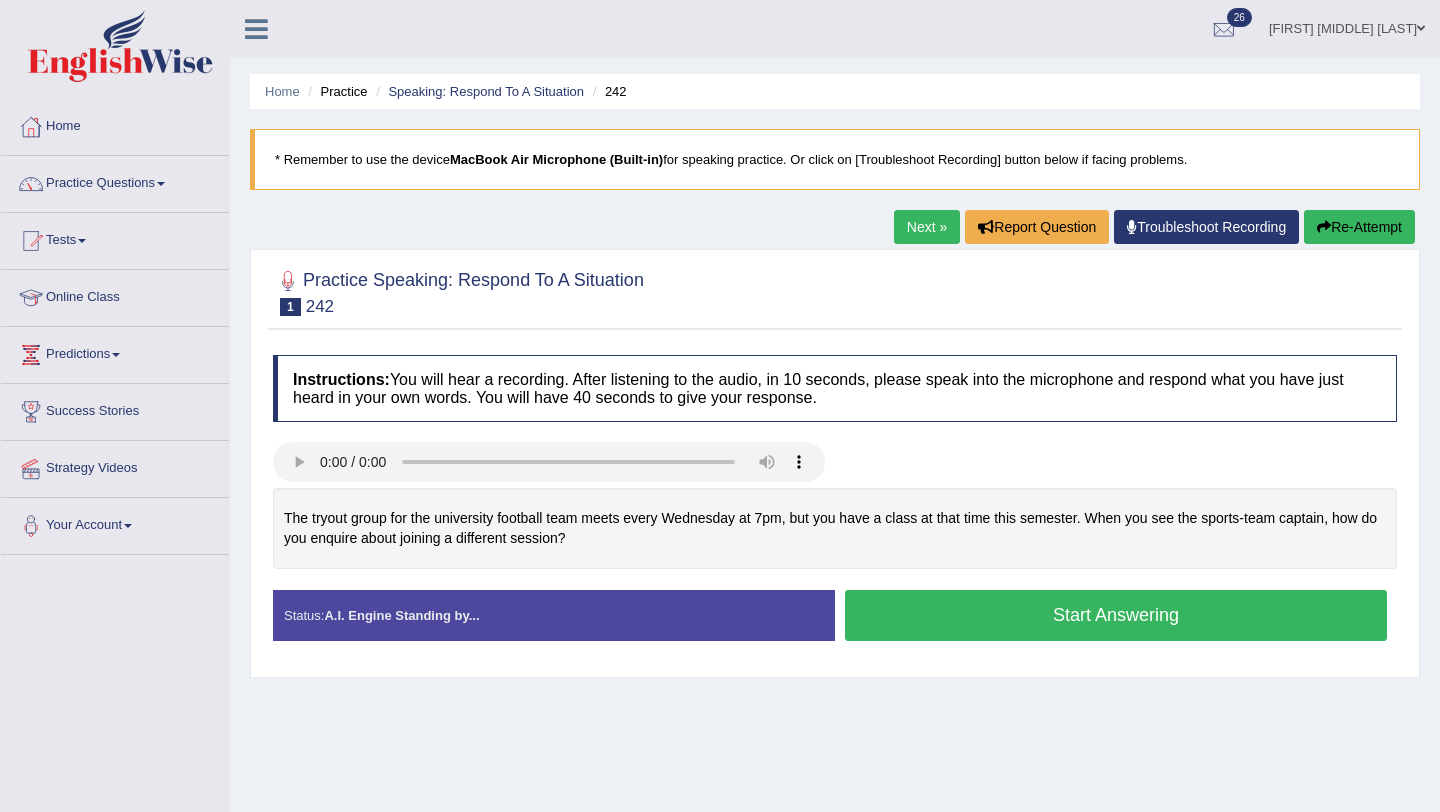 scroll, scrollTop: 0, scrollLeft: 0, axis: both 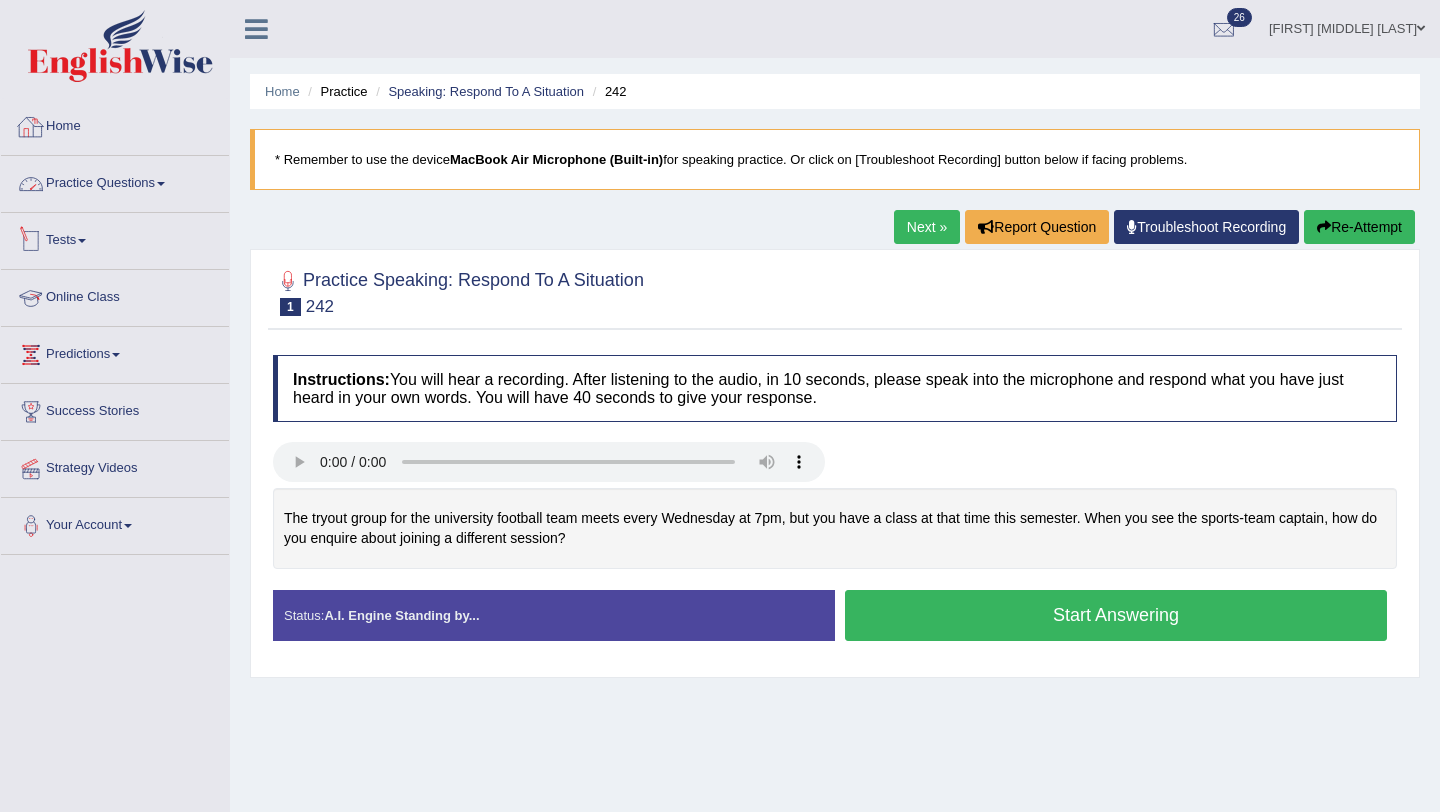 click on "Home" at bounding box center (115, 124) 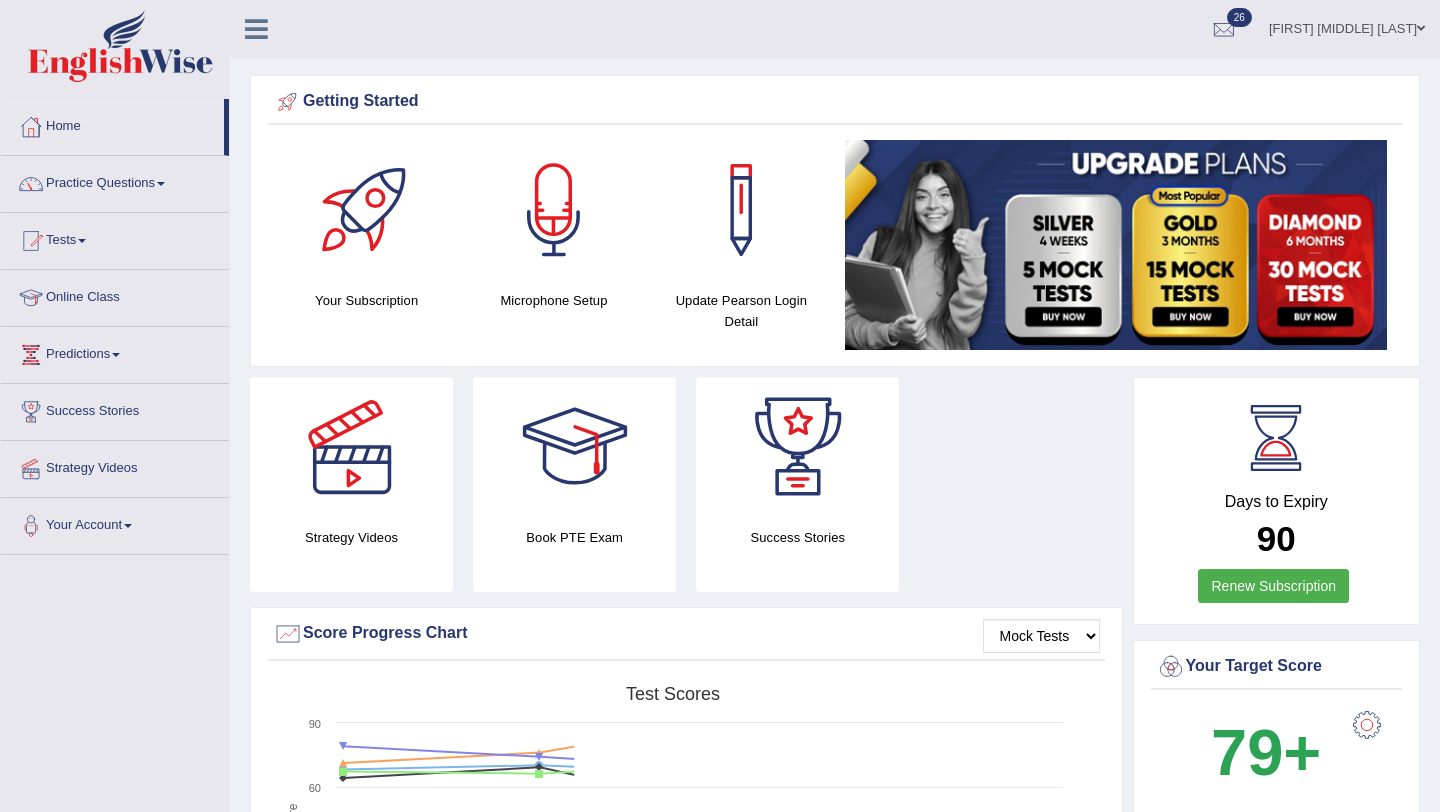 scroll, scrollTop: 0, scrollLeft: 0, axis: both 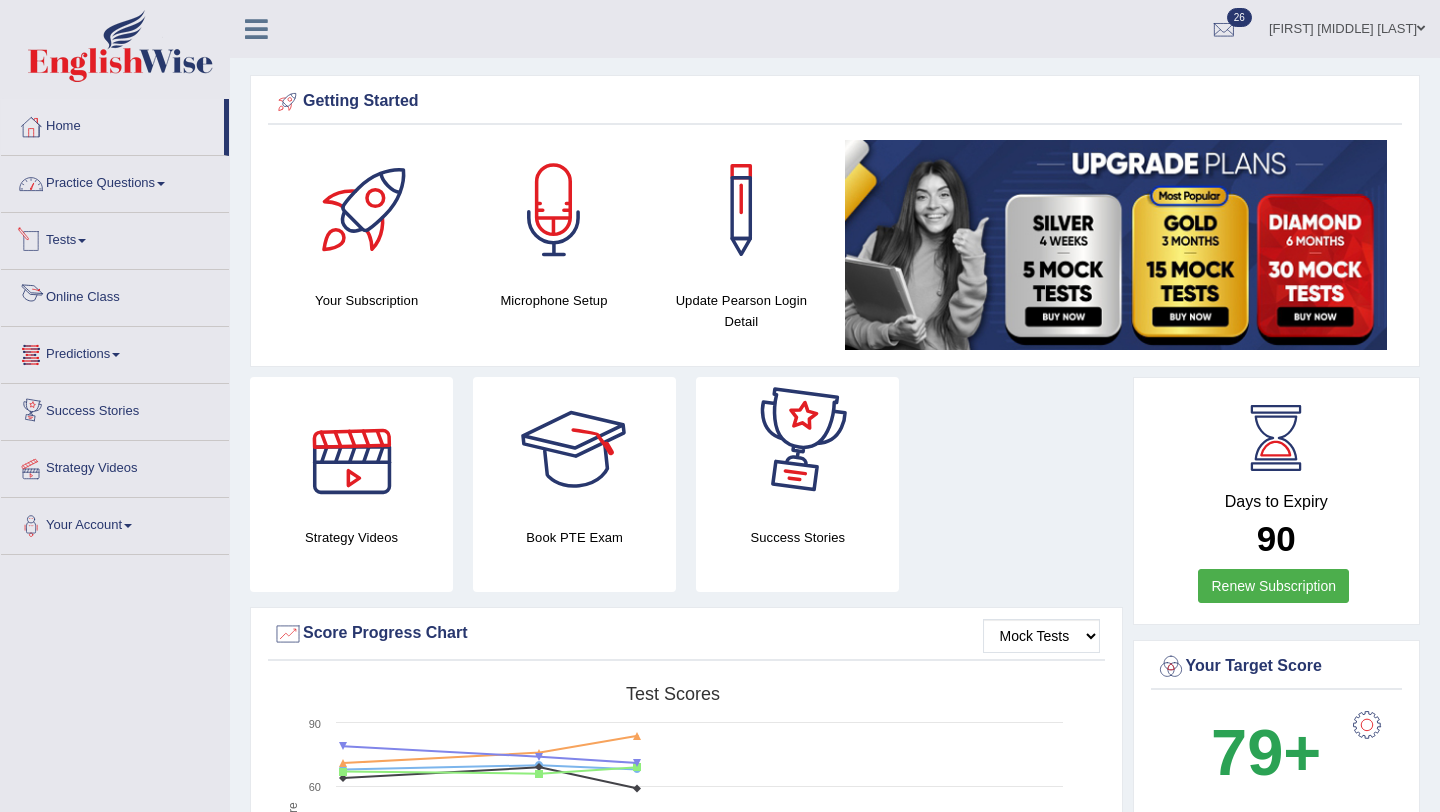click on "Practice Questions" at bounding box center (115, 181) 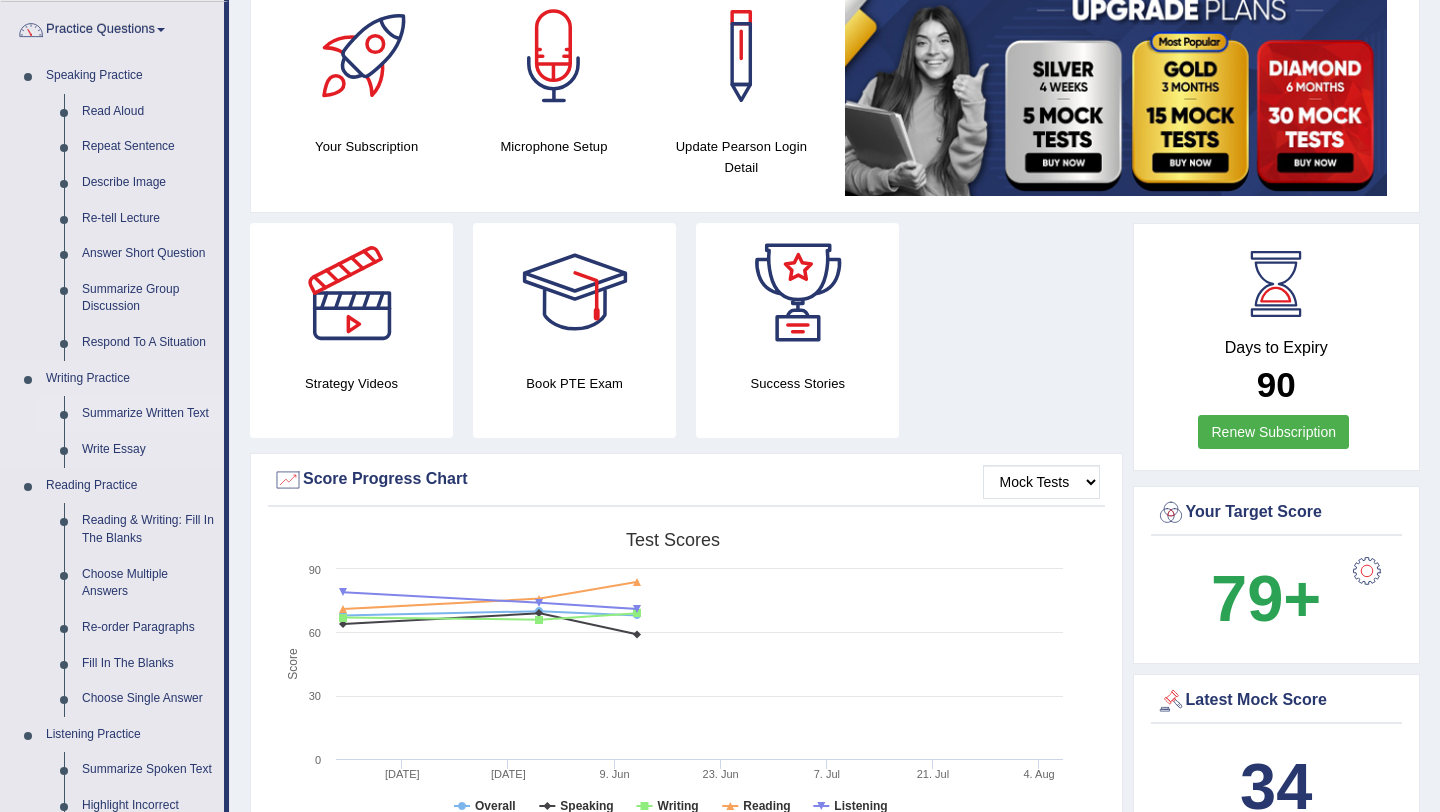 scroll, scrollTop: 166, scrollLeft: 0, axis: vertical 